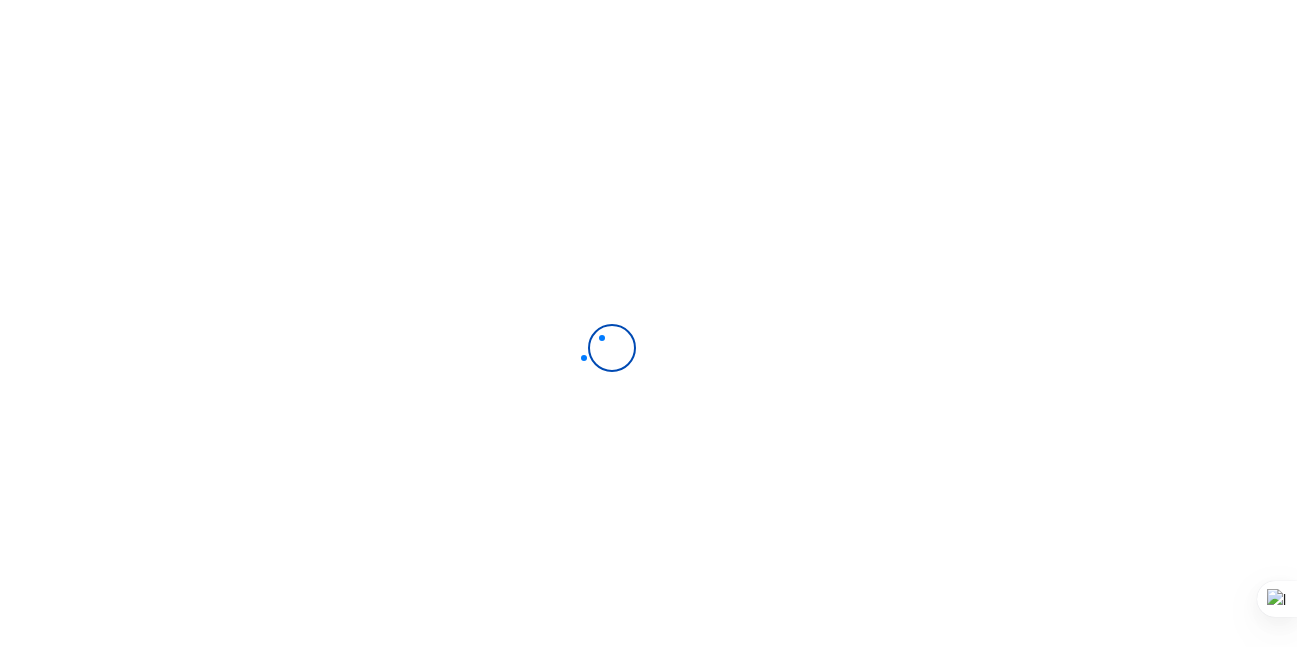 scroll, scrollTop: 0, scrollLeft: 0, axis: both 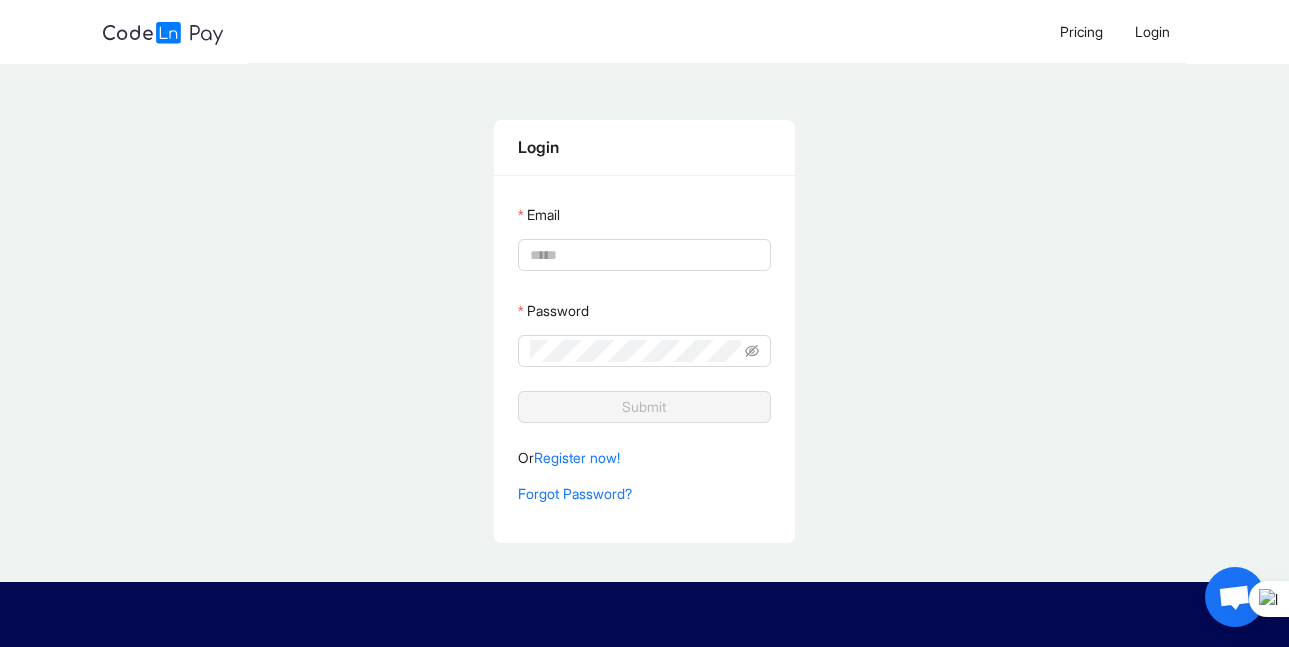 type on "**********" 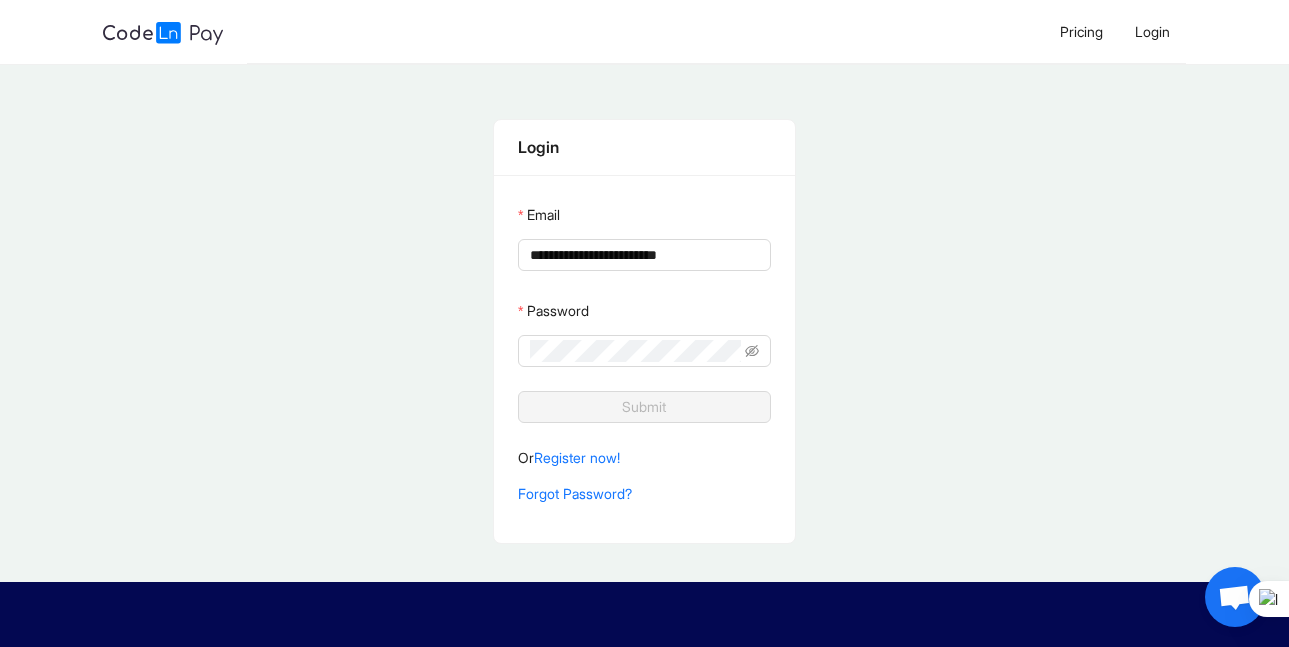 click on "**********" at bounding box center [644, 331] 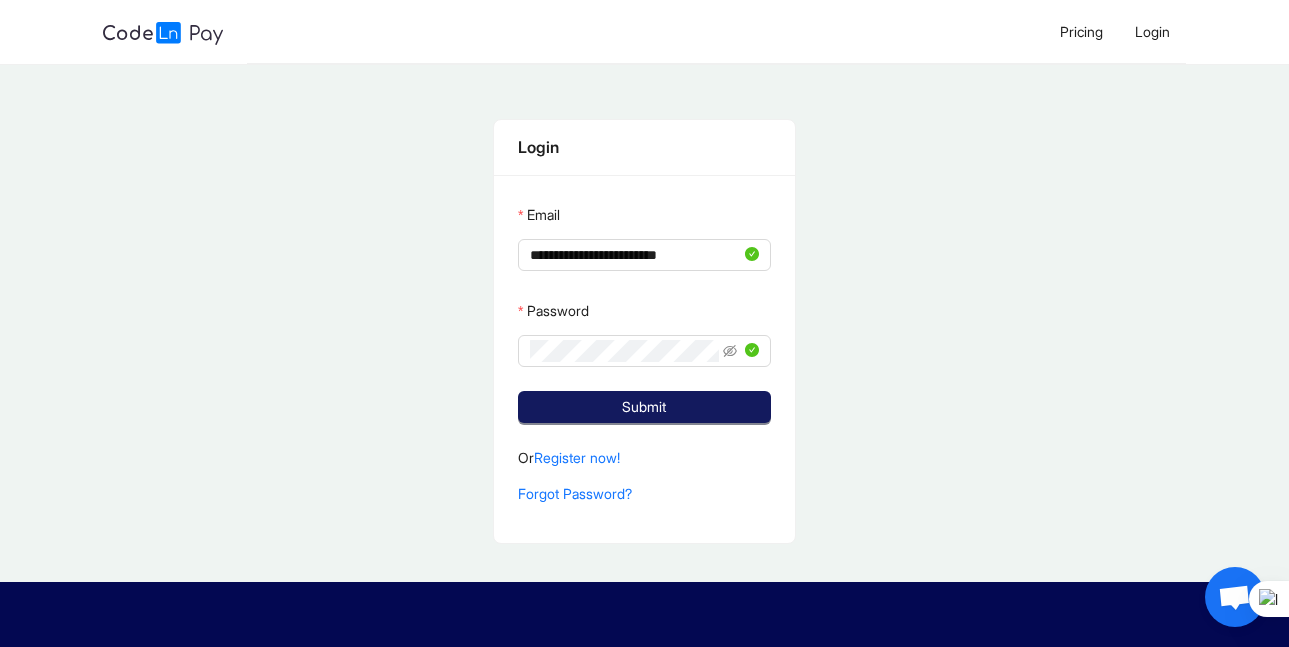 click on "Submit" 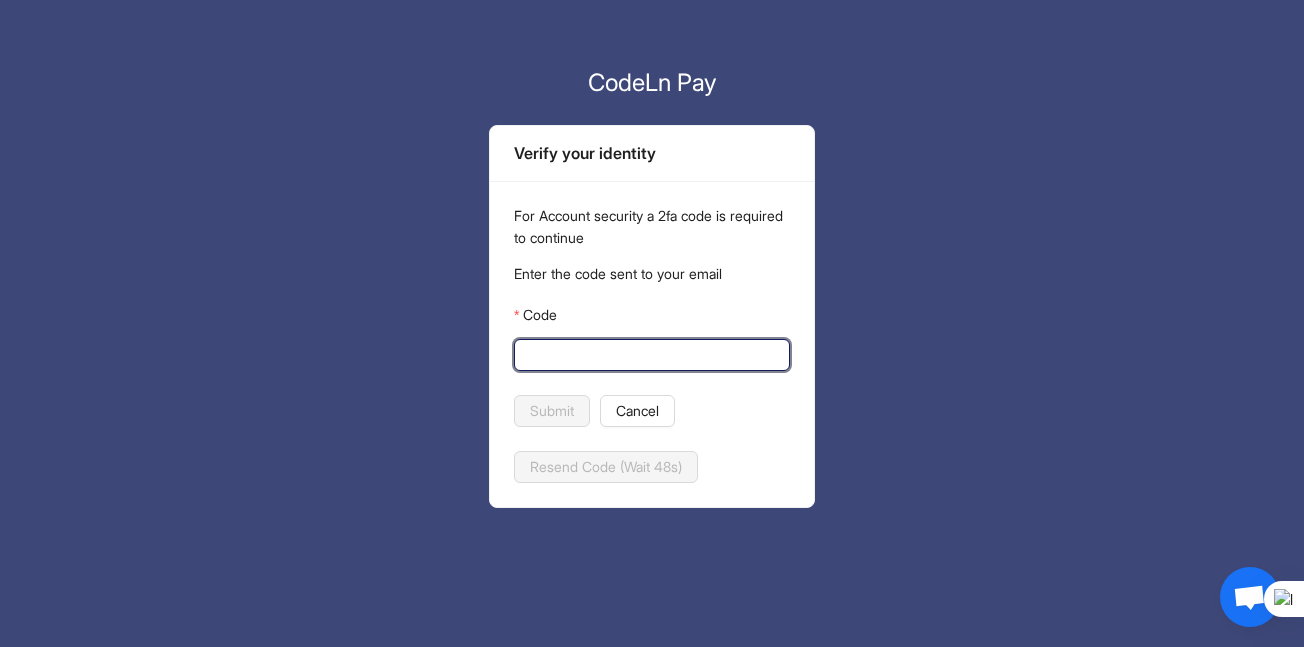 click on "Code" at bounding box center [650, 355] 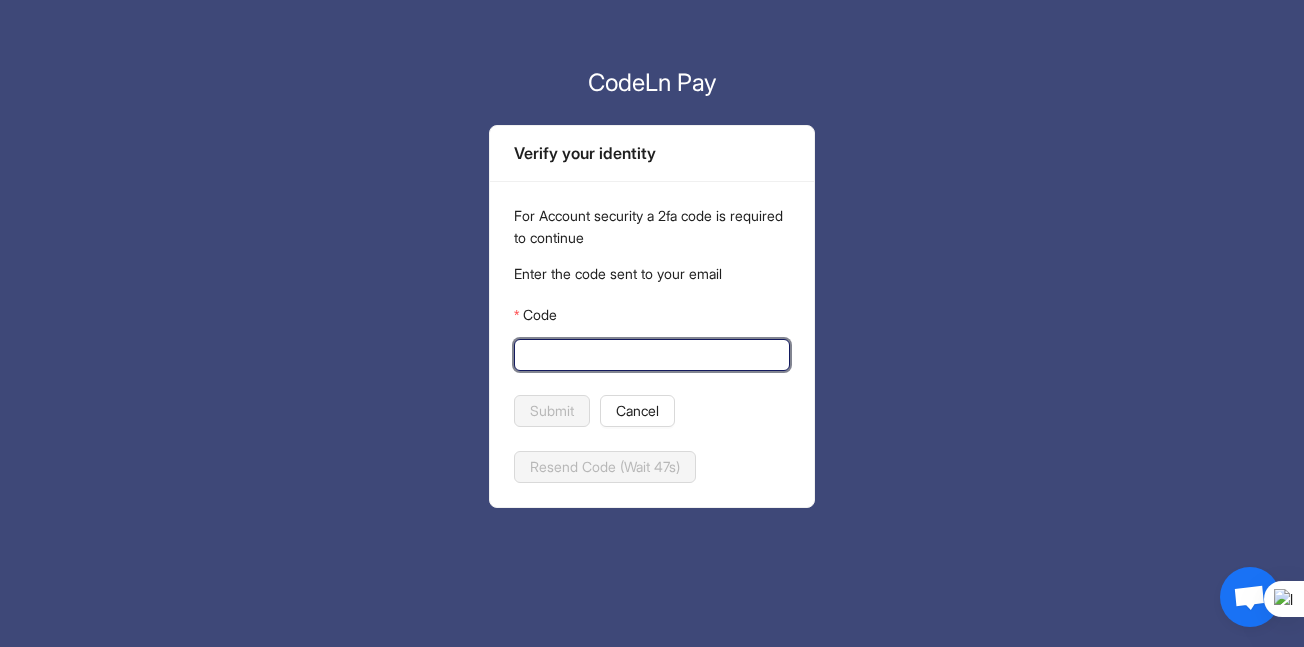 paste on "******" 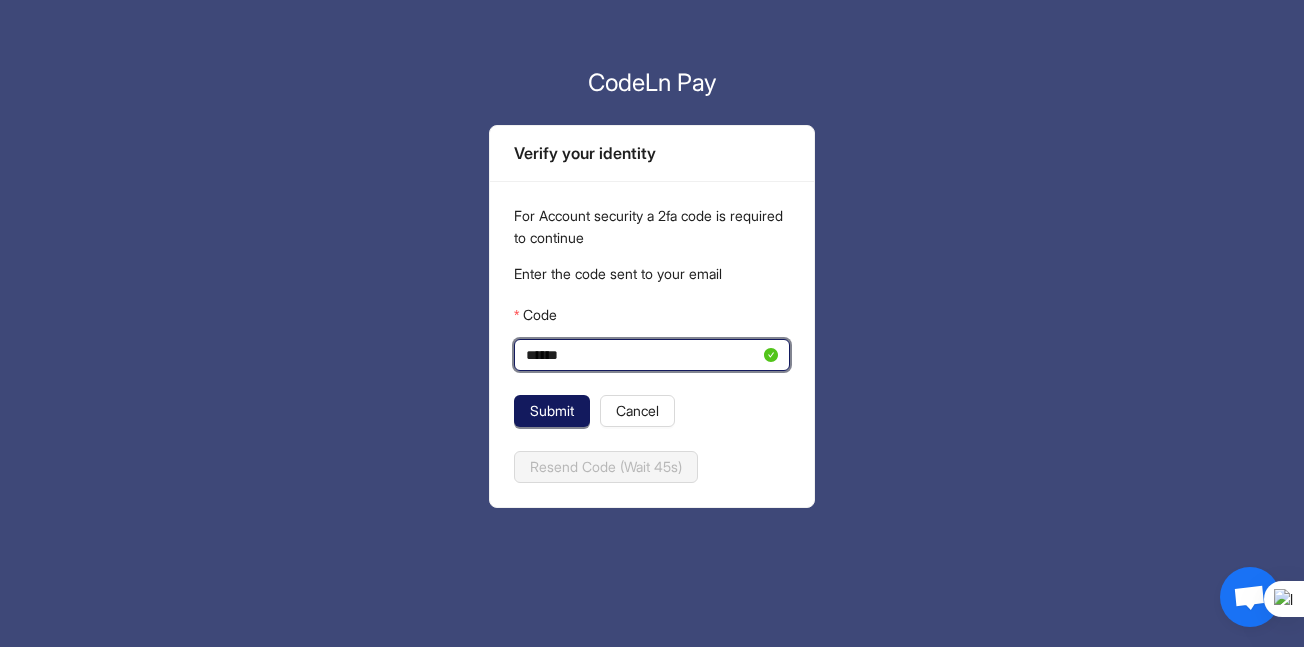 type on "******" 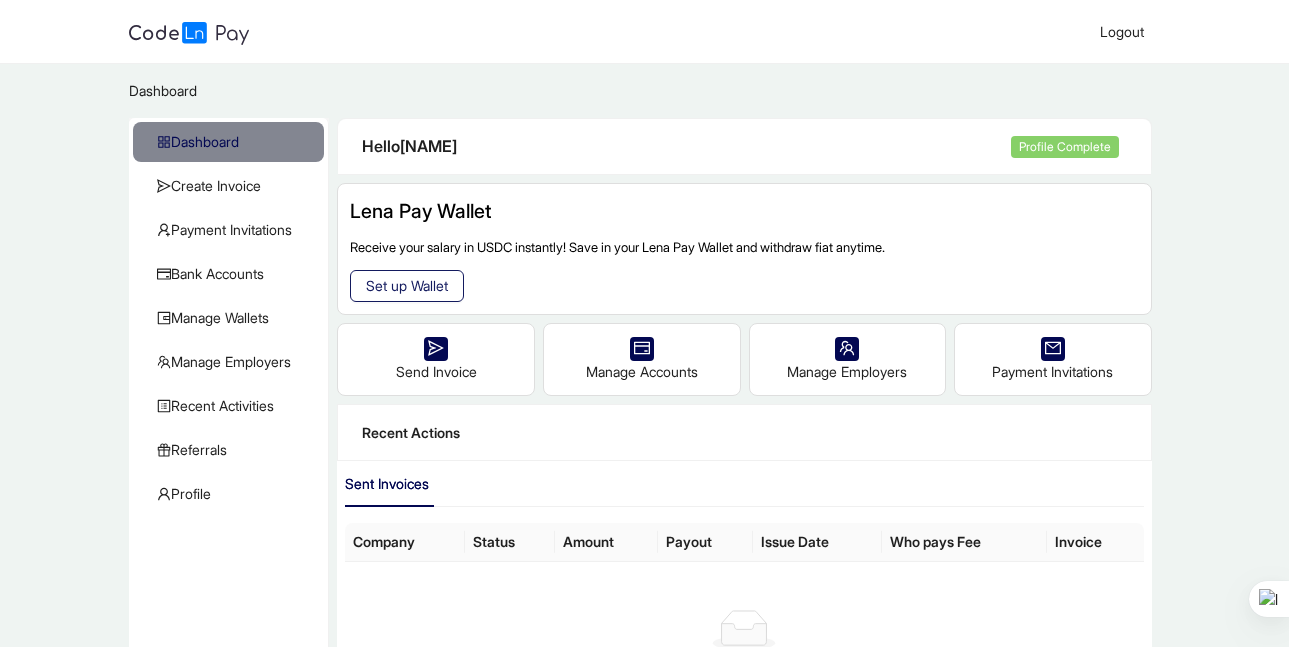 click on "Set up Wallet" 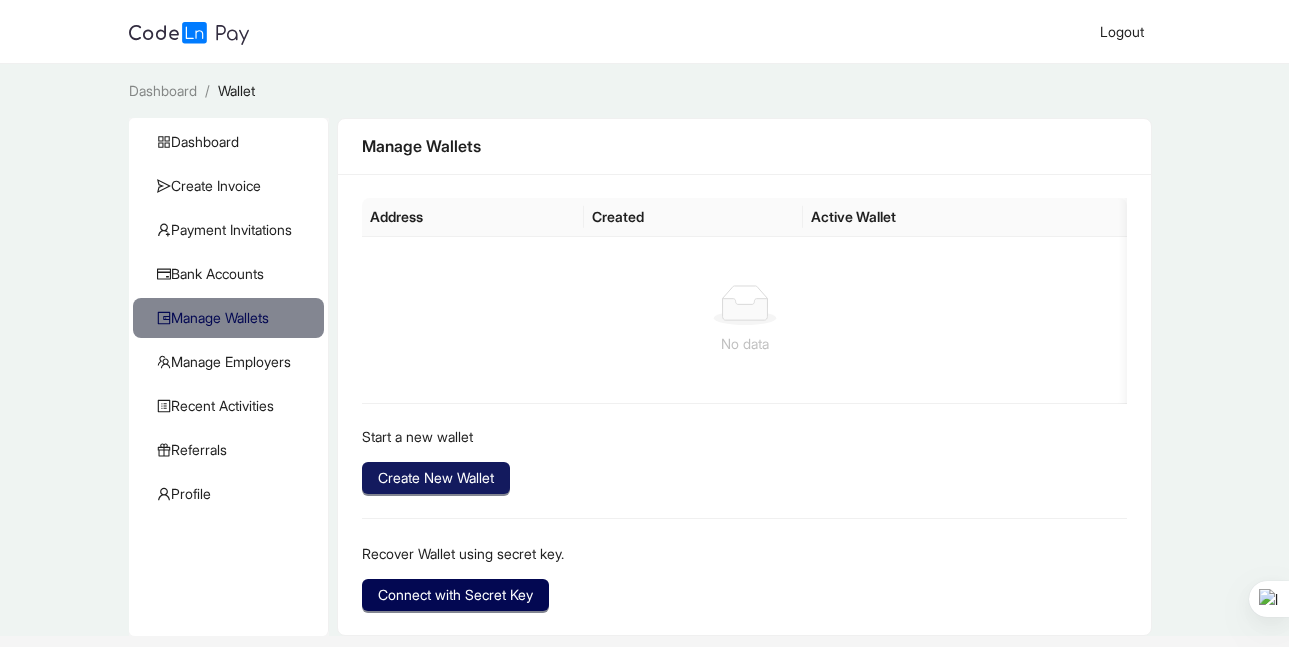 click on "Create New Wallet" 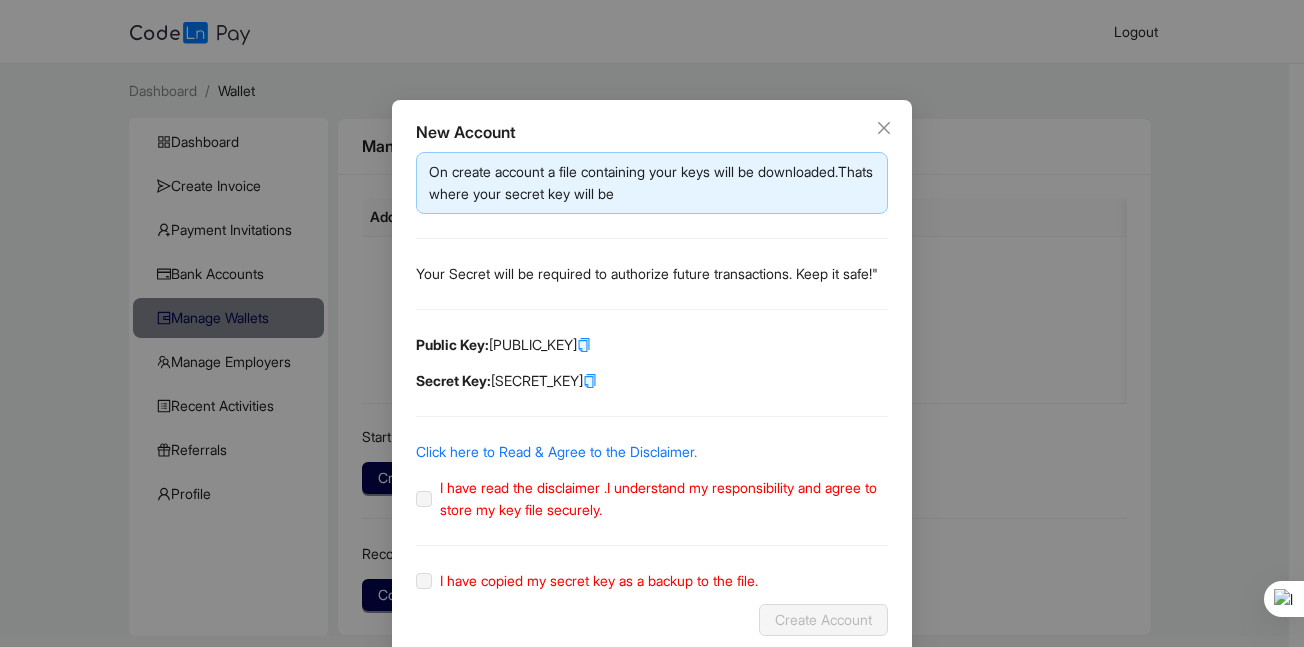 click 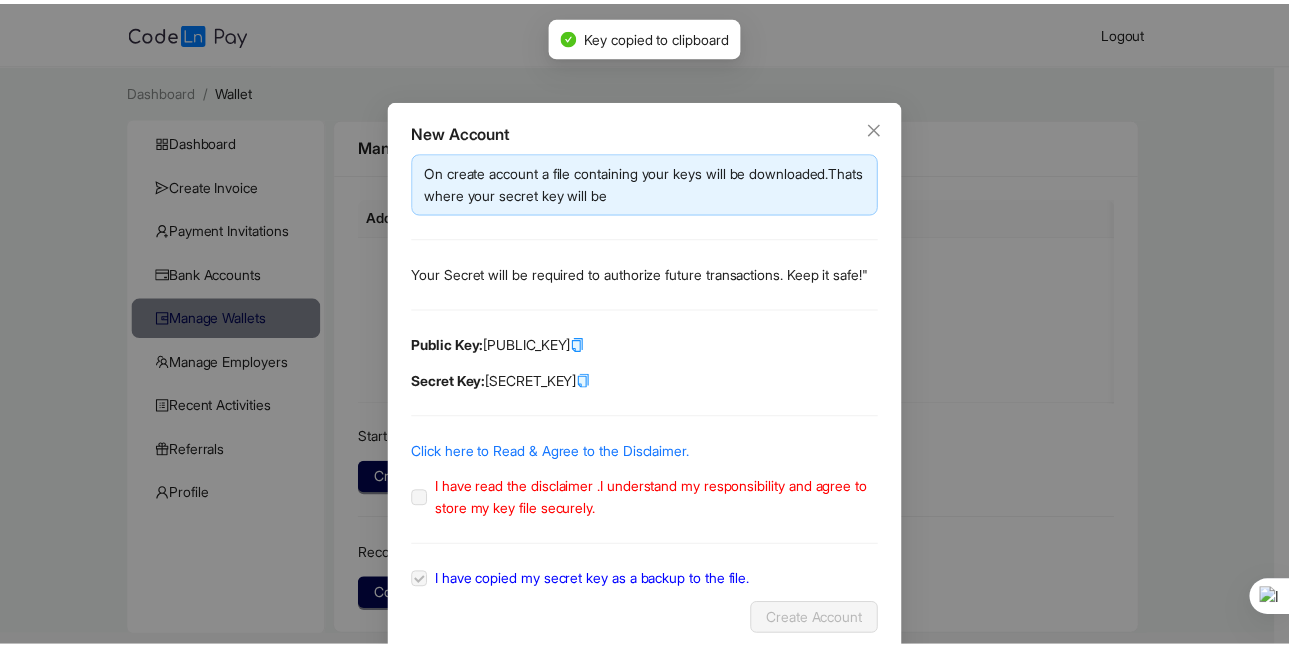 scroll, scrollTop: 55, scrollLeft: 0, axis: vertical 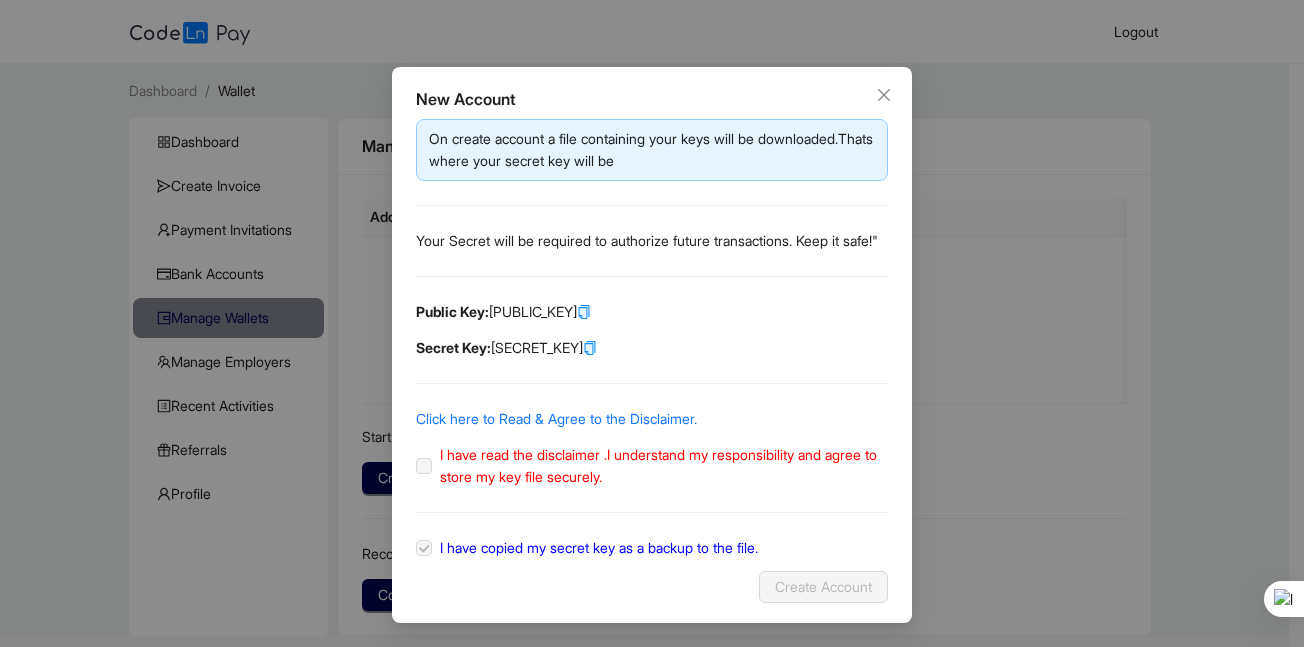 click on "Your Secret will be required to authorize future transactions. Keep it safe!"" 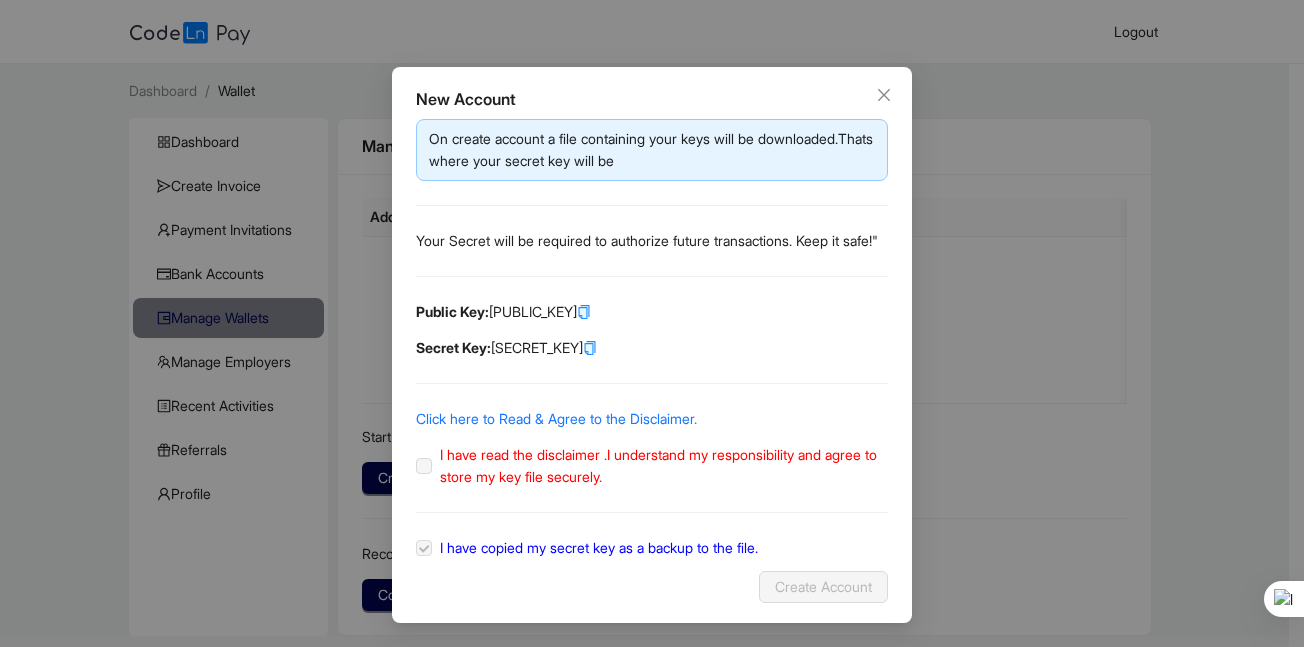 click 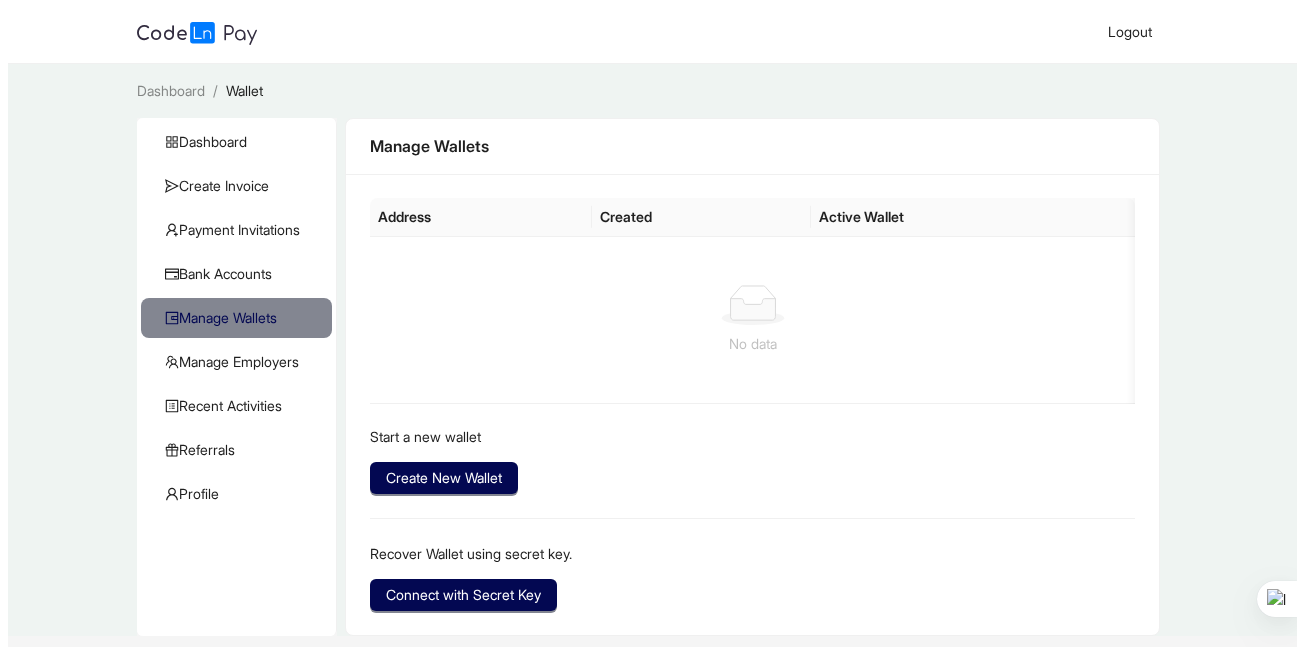 scroll, scrollTop: 0, scrollLeft: 0, axis: both 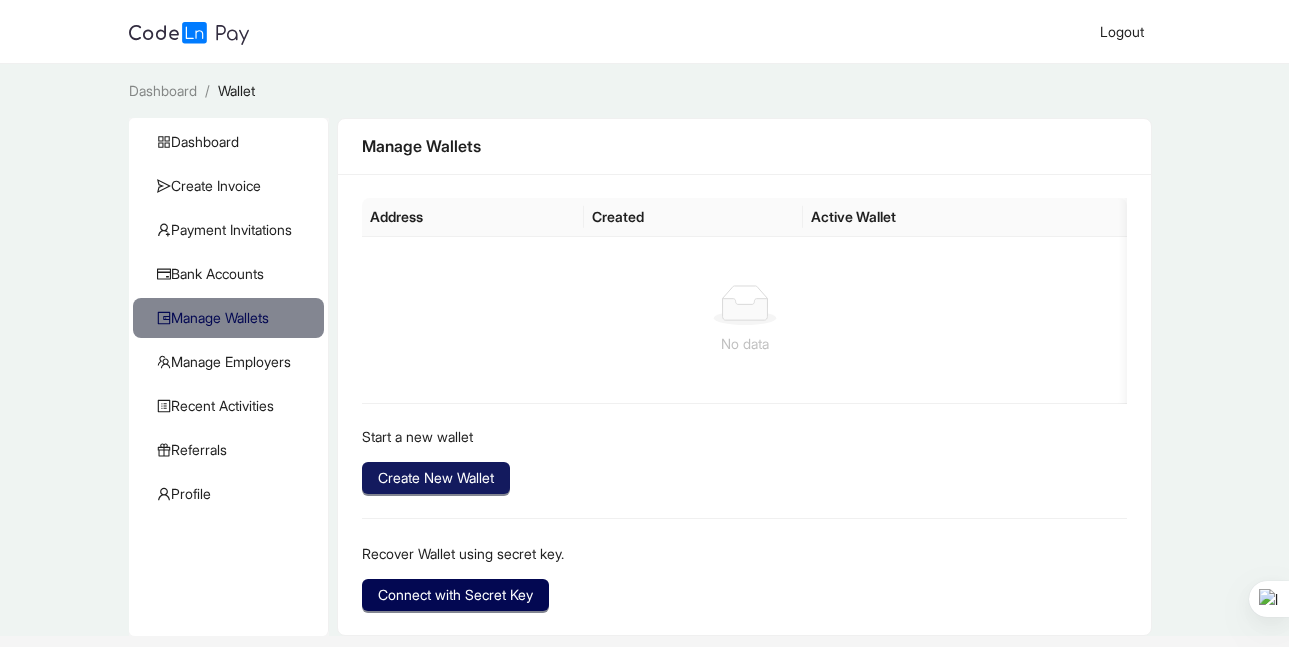 click on "Create New Wallet" 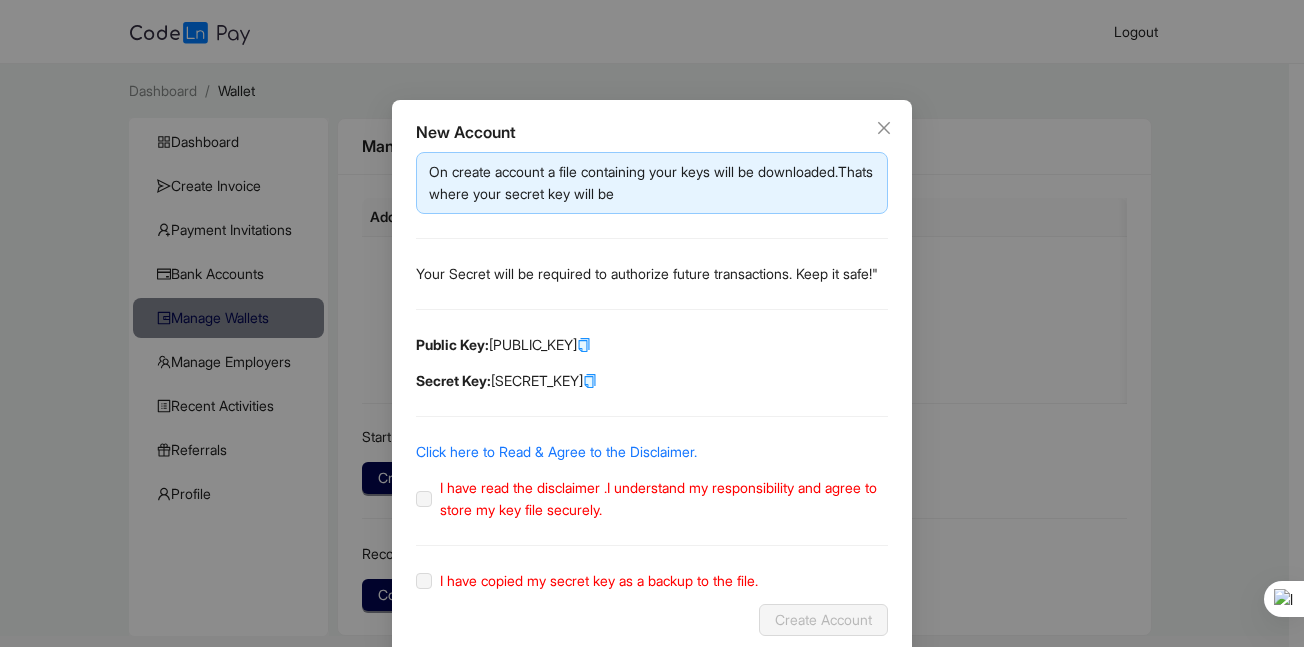 click on "On create account  a file containing your keys will be downloaded.Thats where your secret key will be  Your Secret will be required to authorize future transactions. Keep it safe!"  Public Key:  [PUBLIC_KEY]  Secret Key:  [SECRET_KEY]   Click here to Read & Agree to the Disclaimer.   I have read the disclaimer .I understand my responsibility and agree to store my key file securely.   I have copied my secret key as a backup to the file." at bounding box center (652, 372) 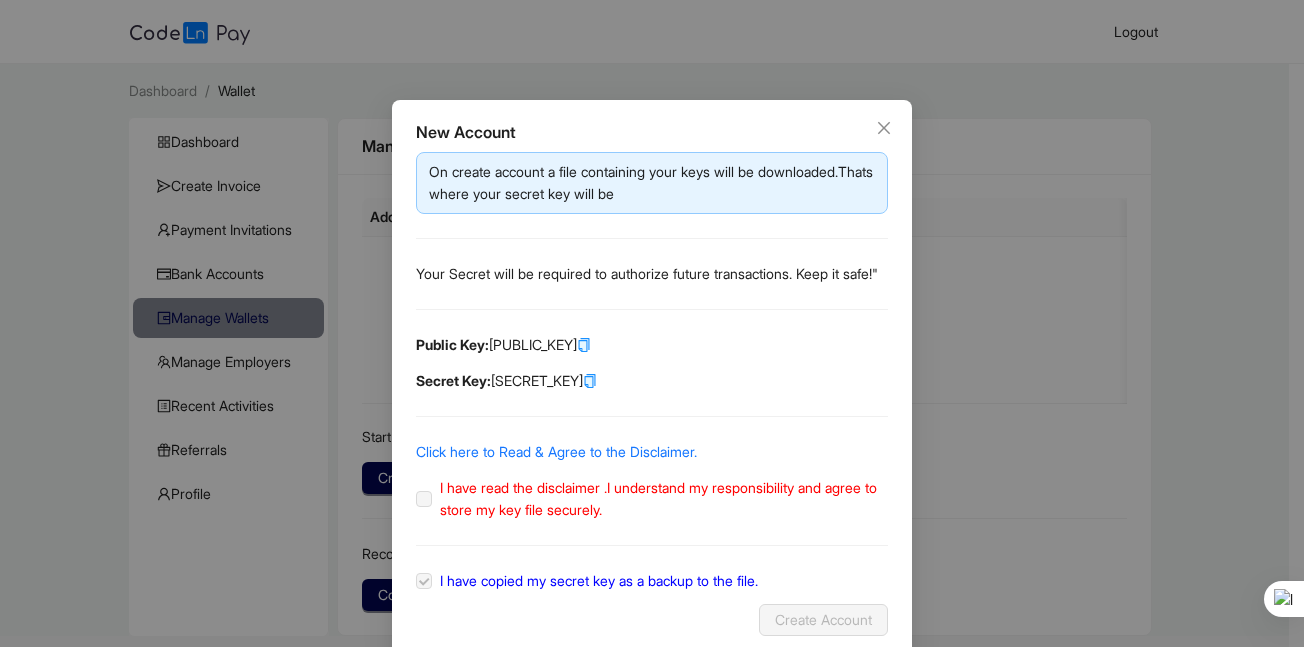 click on "On create account  a file containing your keys will be downloaded.Thats where your secret key will be  Your Secret will be required to authorize future transactions. Keep it safe!"  Public Key:  [PUBLIC_KEY]  Secret Key:  [SECRET_KEY]   Click here to Read & Agree to the Disclaimer.   I have read the disclaimer .I understand my responsibility and agree to store my key file securely.   I have copied my secret key as a backup to the file." at bounding box center [652, 372] 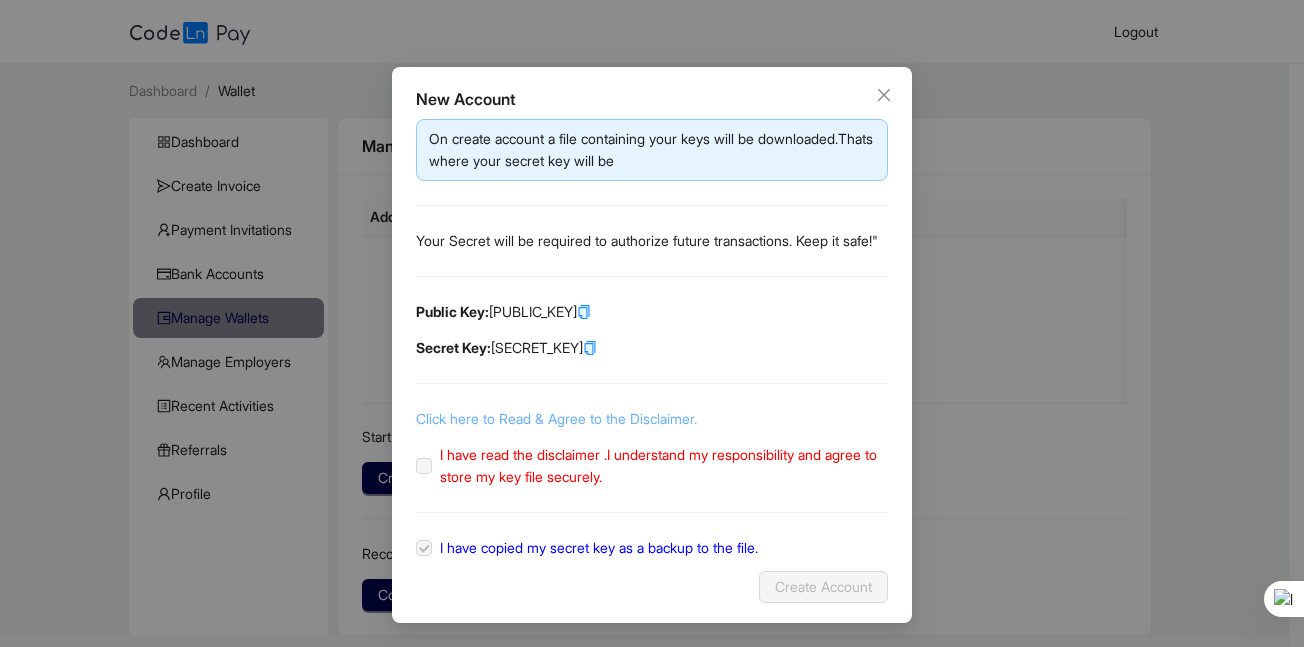 click on "Click here to Read & Agree to the Disclaimer." at bounding box center [556, 418] 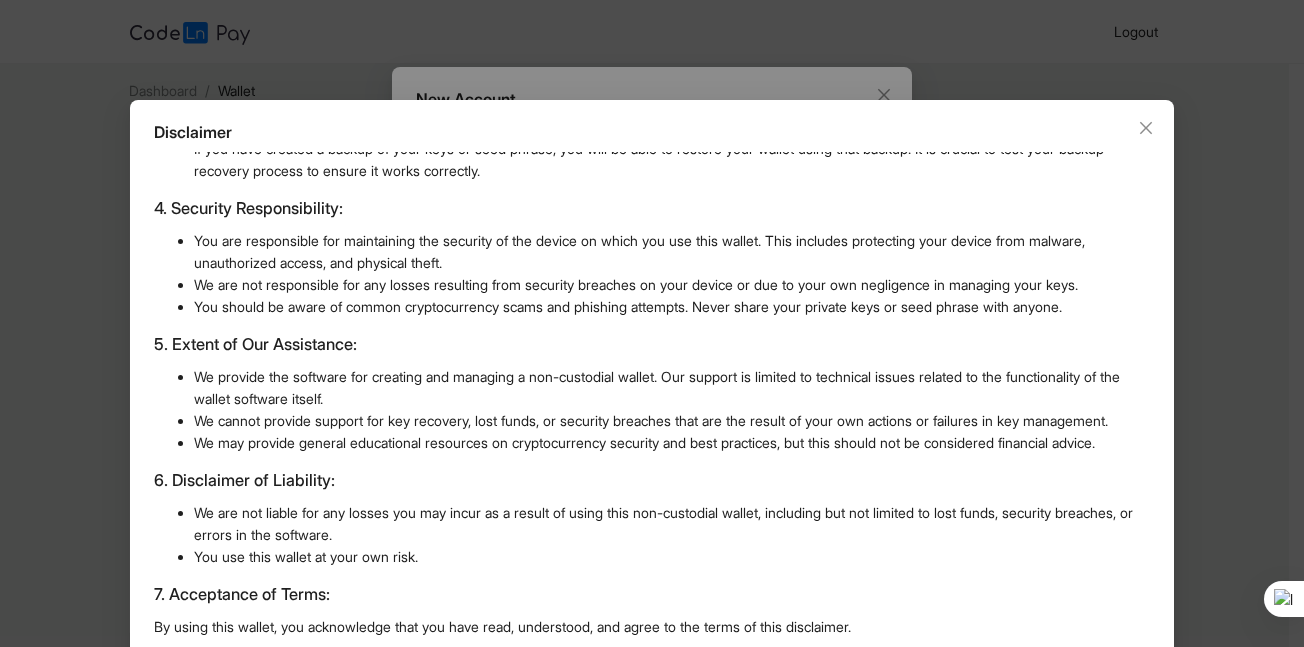scroll, scrollTop: 553, scrollLeft: 0, axis: vertical 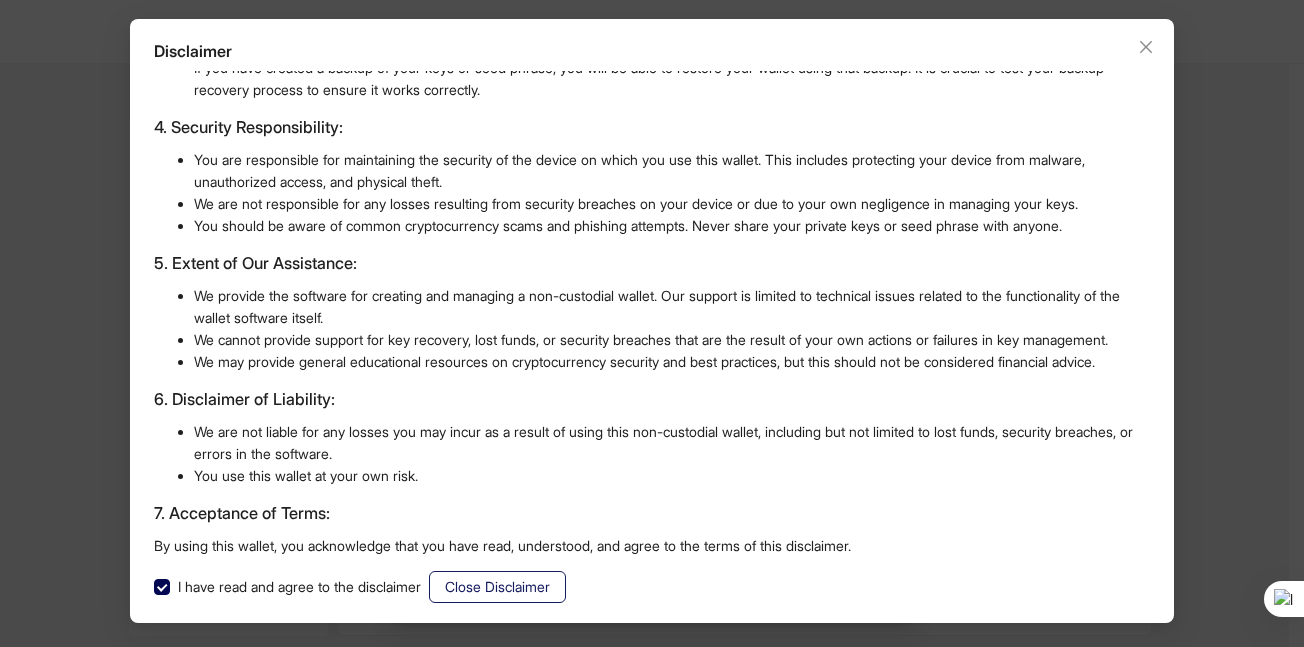 click on "Close Disclaimer" 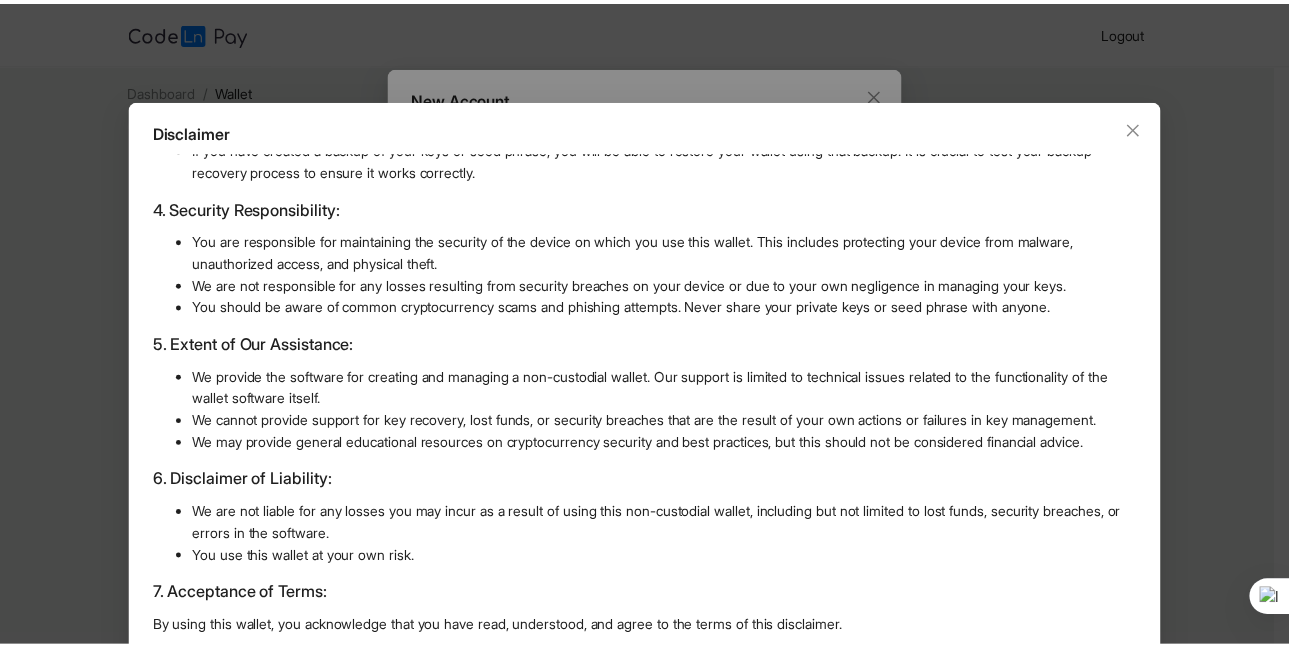 scroll, scrollTop: 531, scrollLeft: 0, axis: vertical 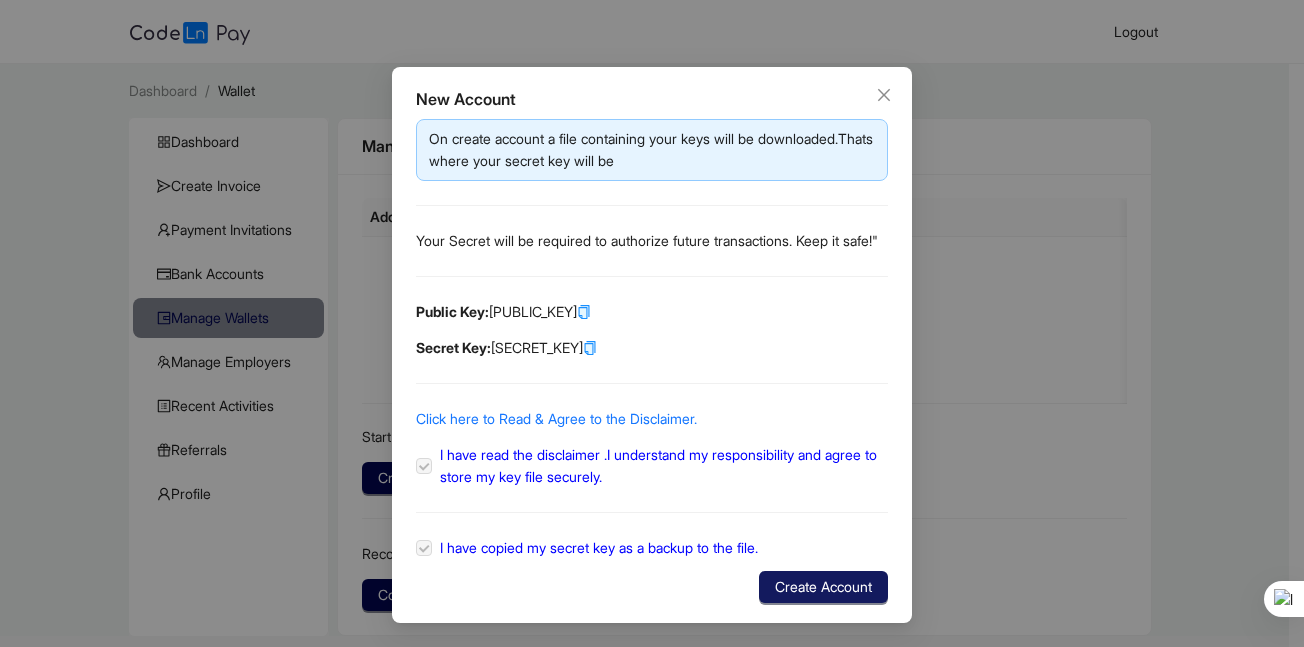 click on "Create Account" 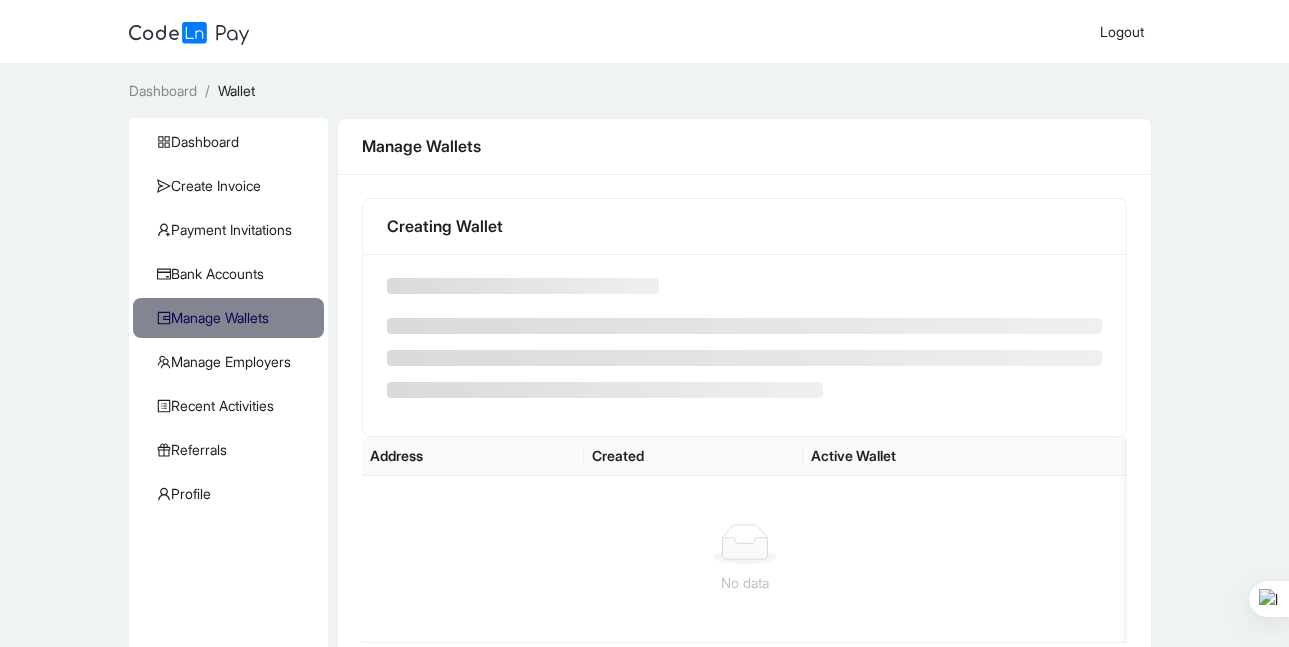 scroll, scrollTop: 0, scrollLeft: 0, axis: both 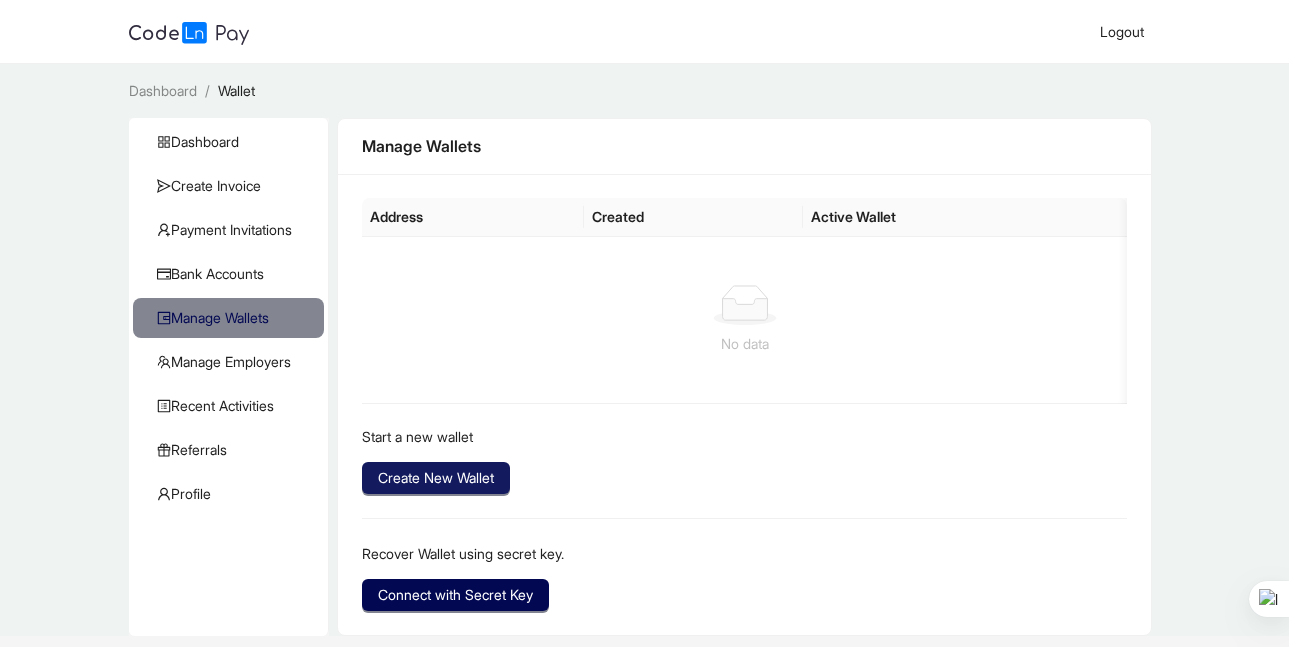 click on "Create New Wallet" 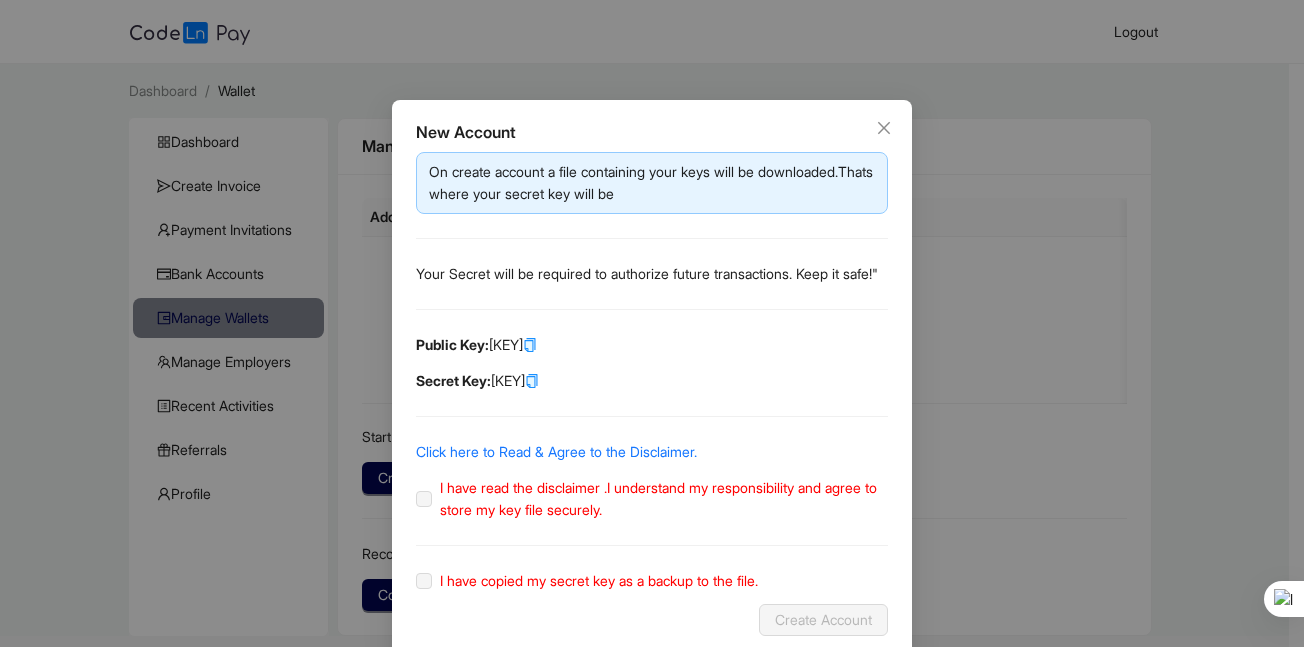 click 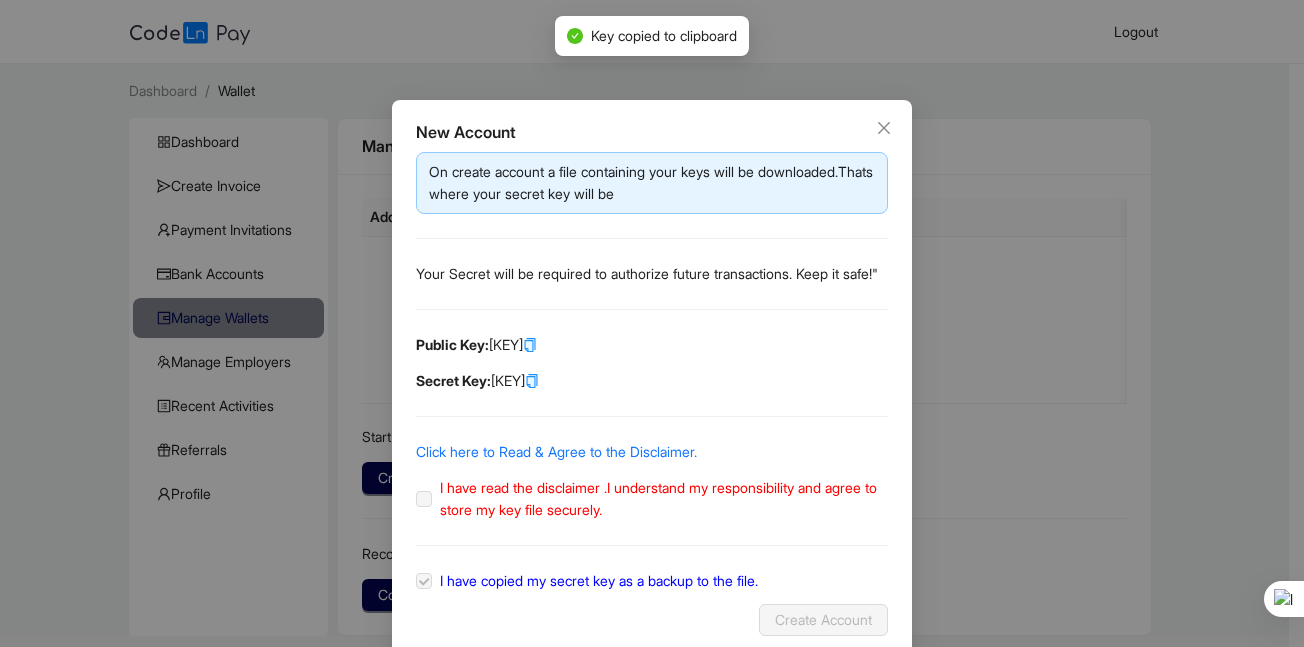 scroll, scrollTop: 55, scrollLeft: 0, axis: vertical 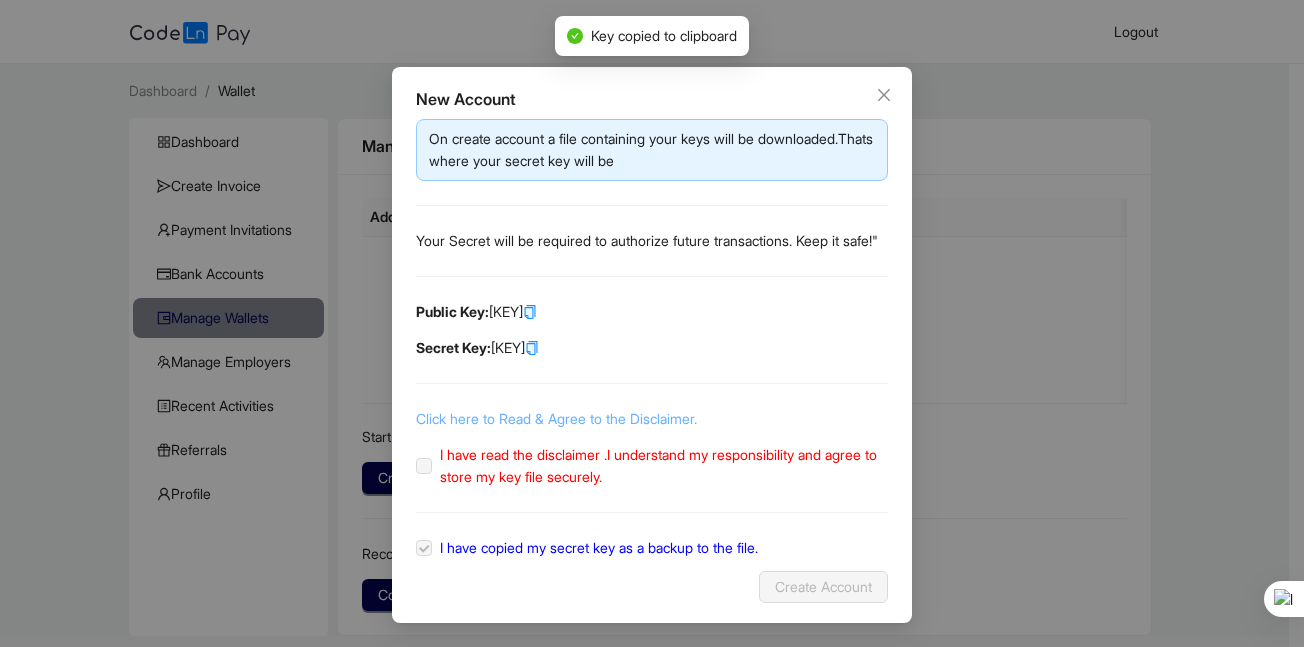 click on "Click here to Read & Agree to the Disclaimer." at bounding box center [556, 418] 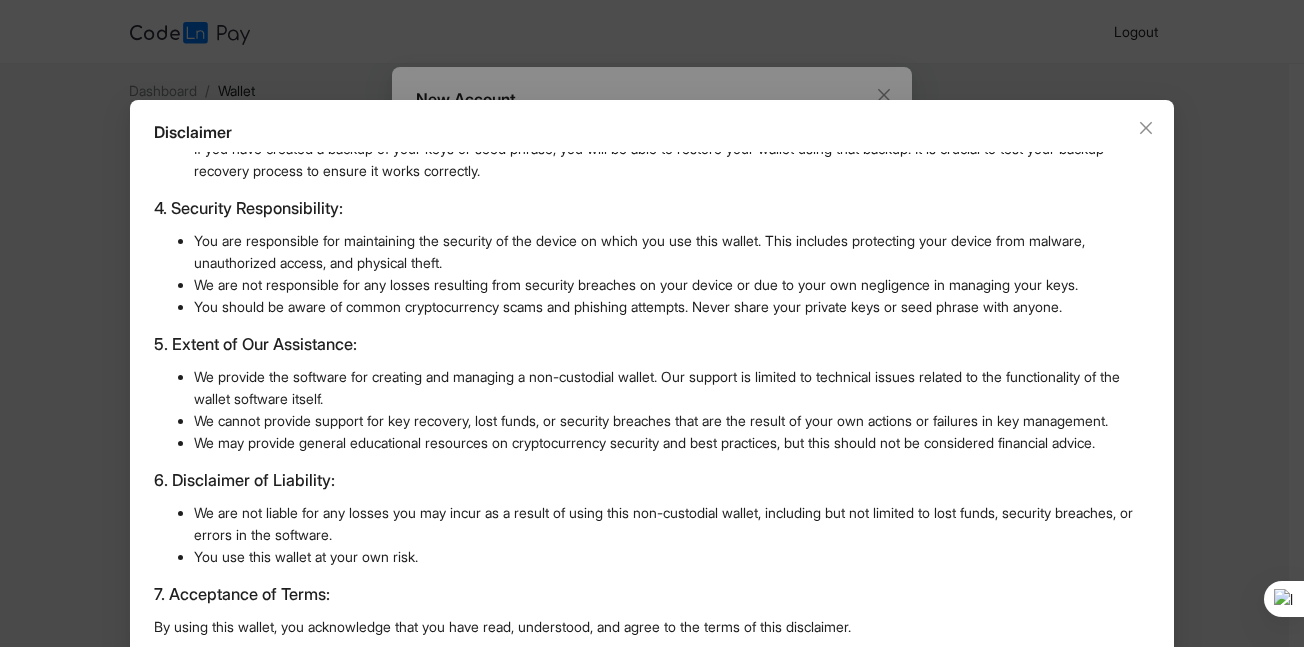scroll, scrollTop: 553, scrollLeft: 0, axis: vertical 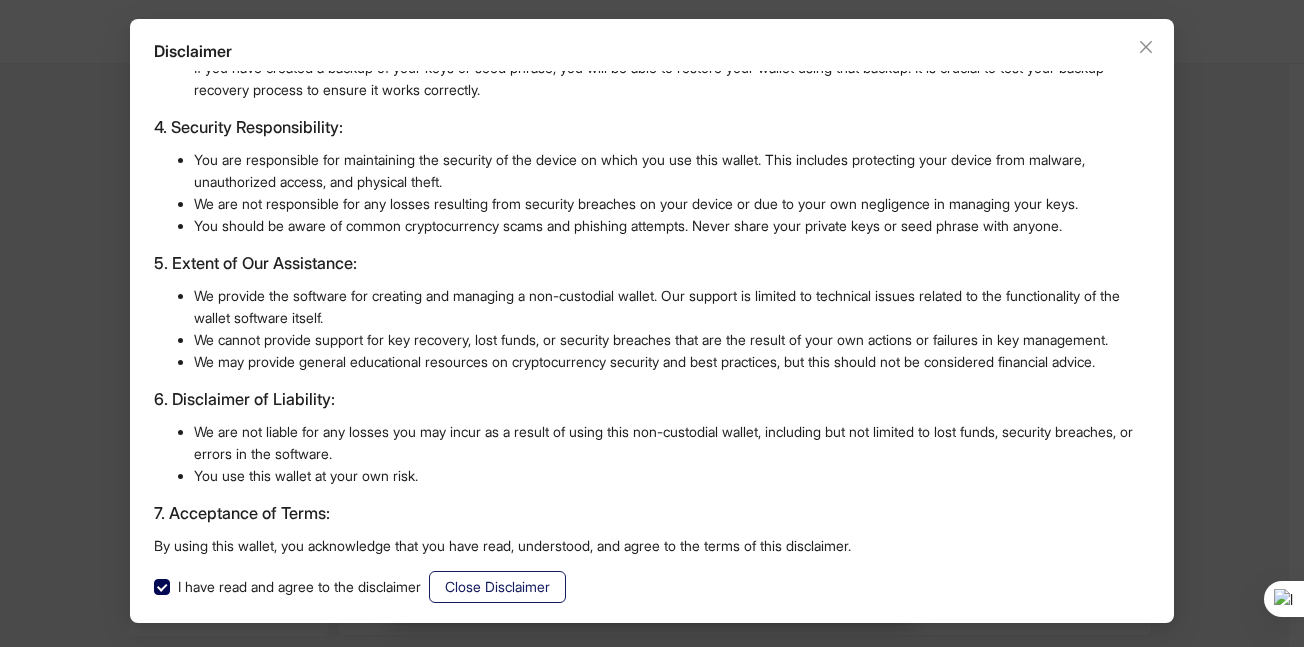 click on "Close Disclaimer" 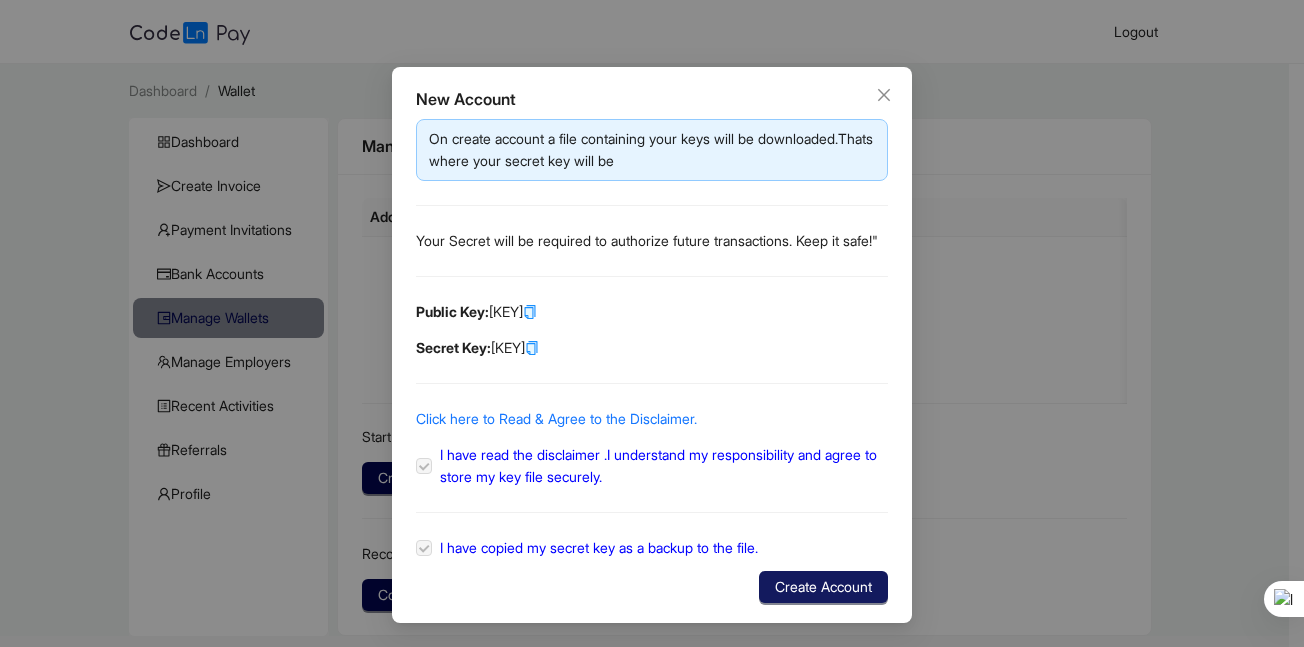 click on "Create Account" 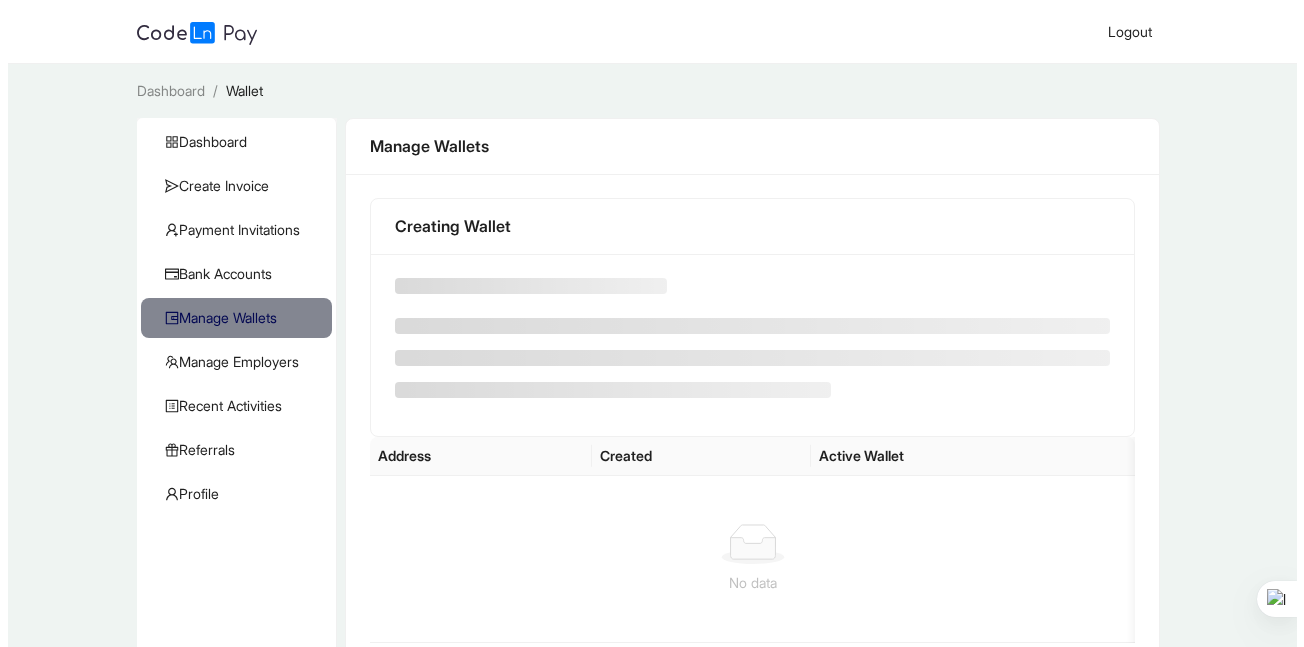 scroll, scrollTop: 0, scrollLeft: 0, axis: both 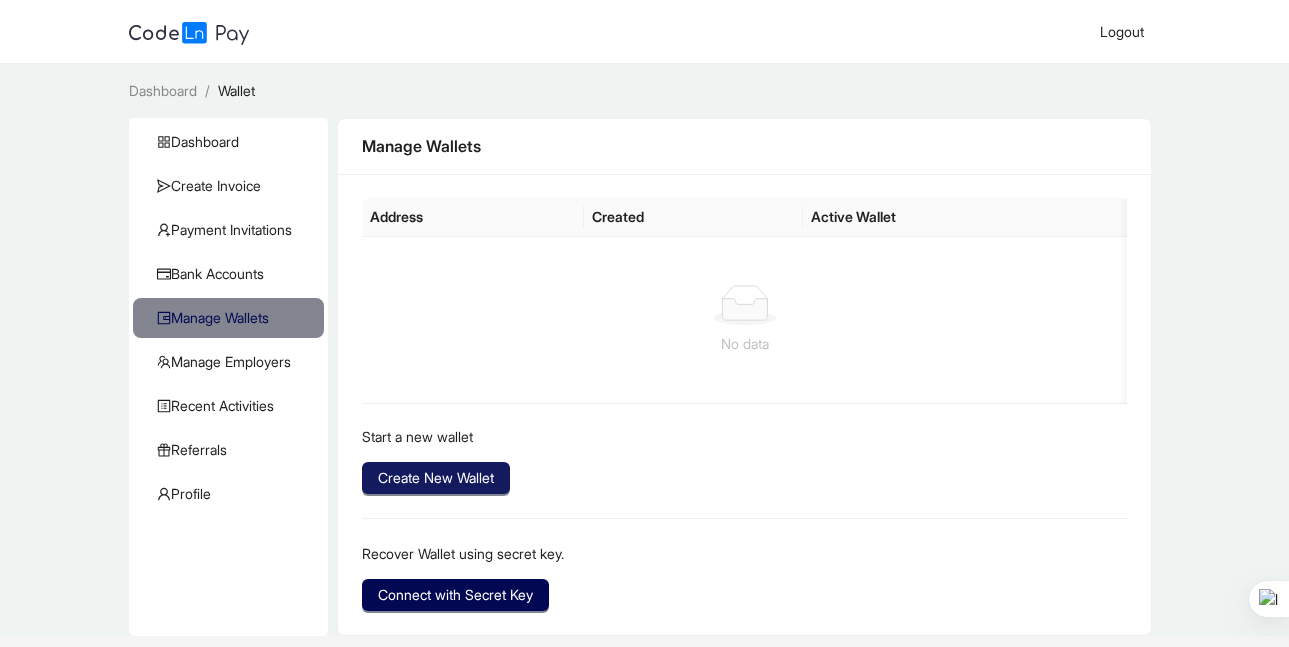 click on "Create New Wallet" 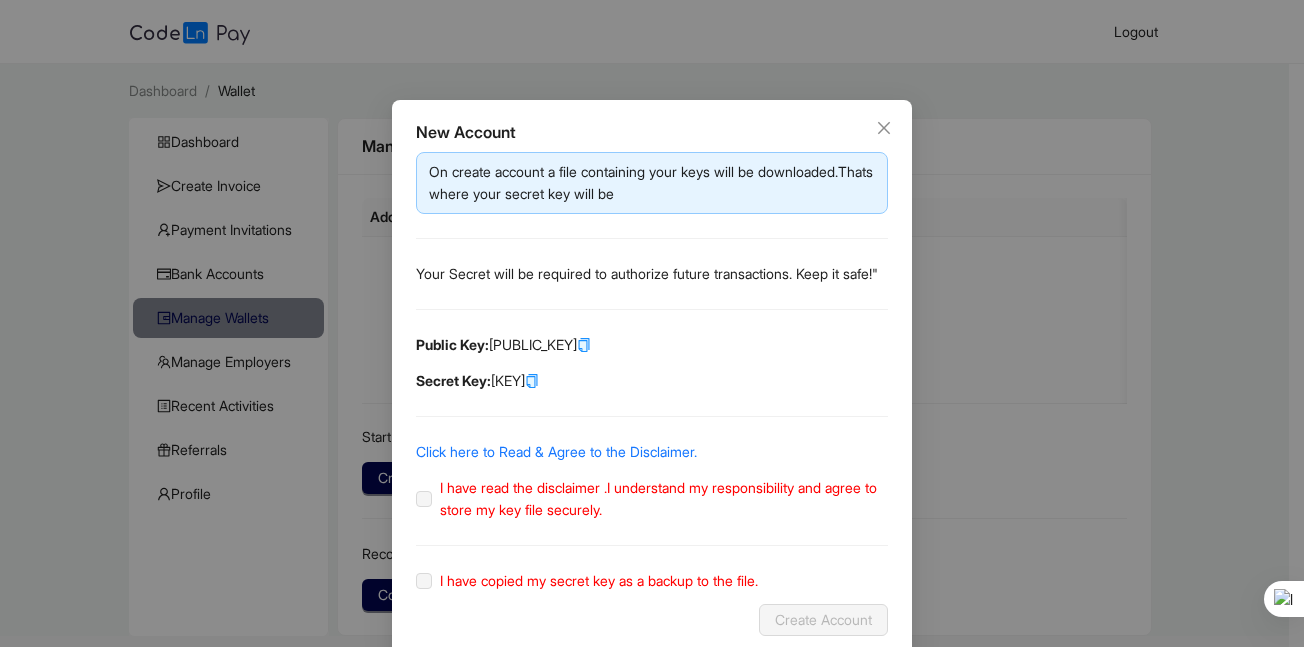 click 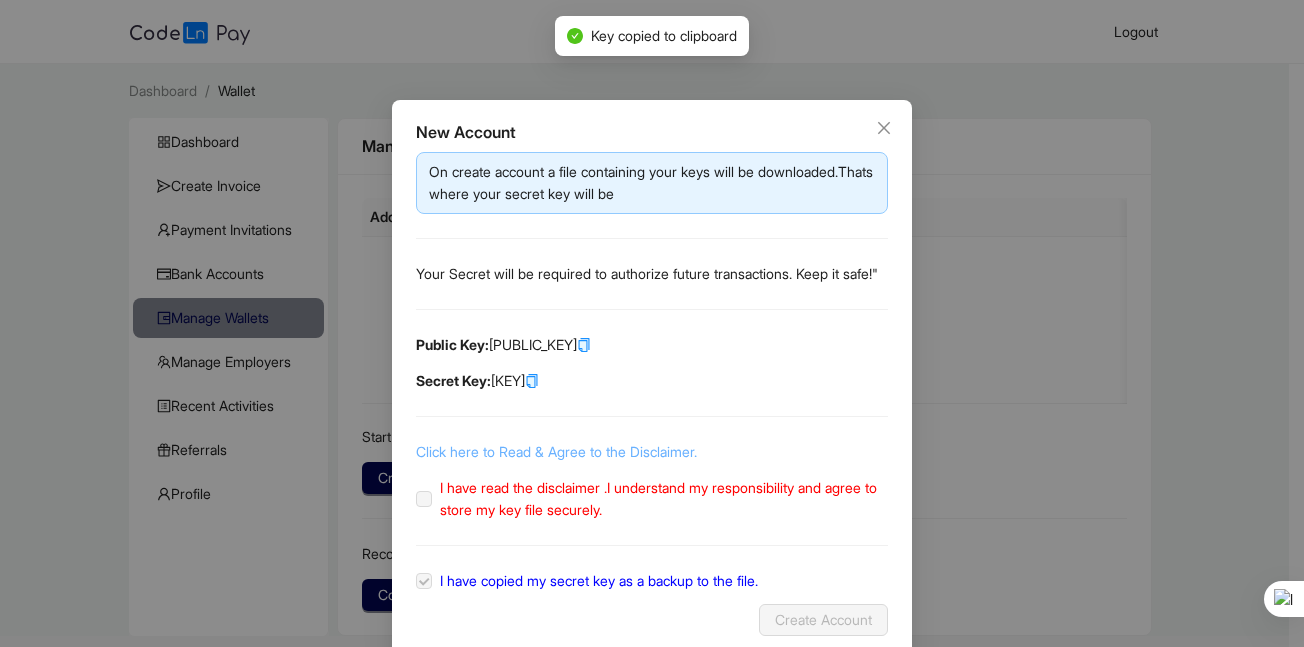 click on "Click here to Read & Agree to the Disclaimer." at bounding box center [556, 451] 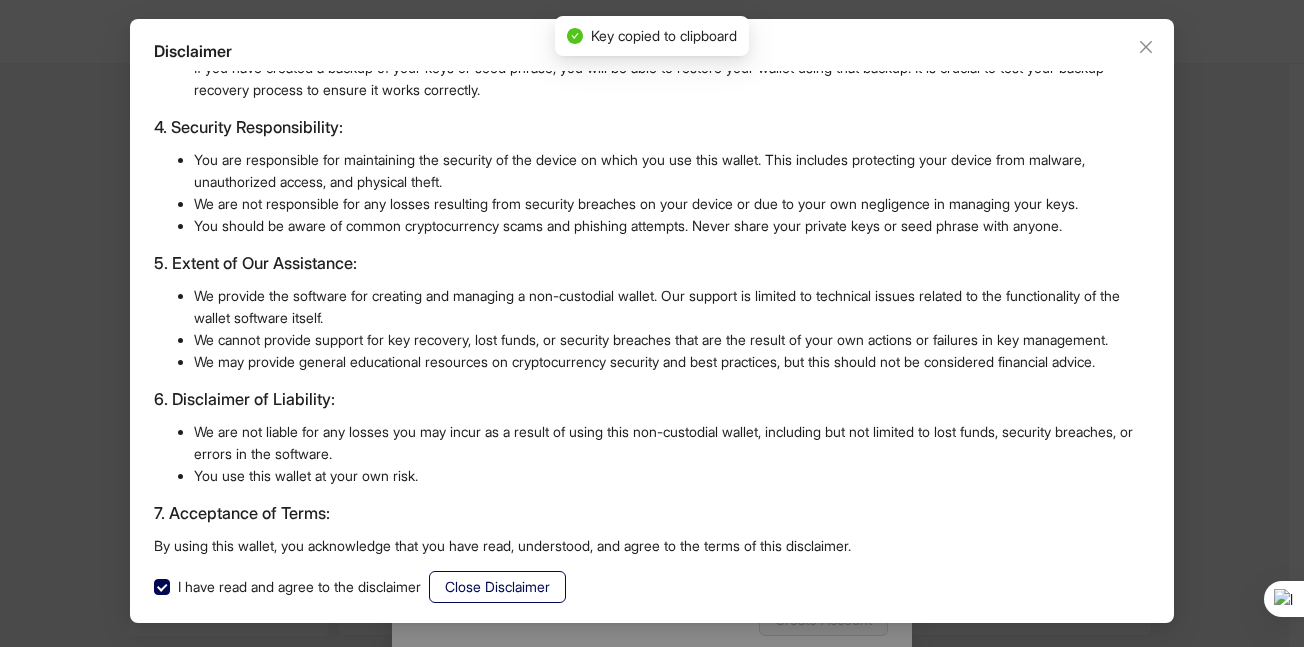scroll, scrollTop: 553, scrollLeft: 0, axis: vertical 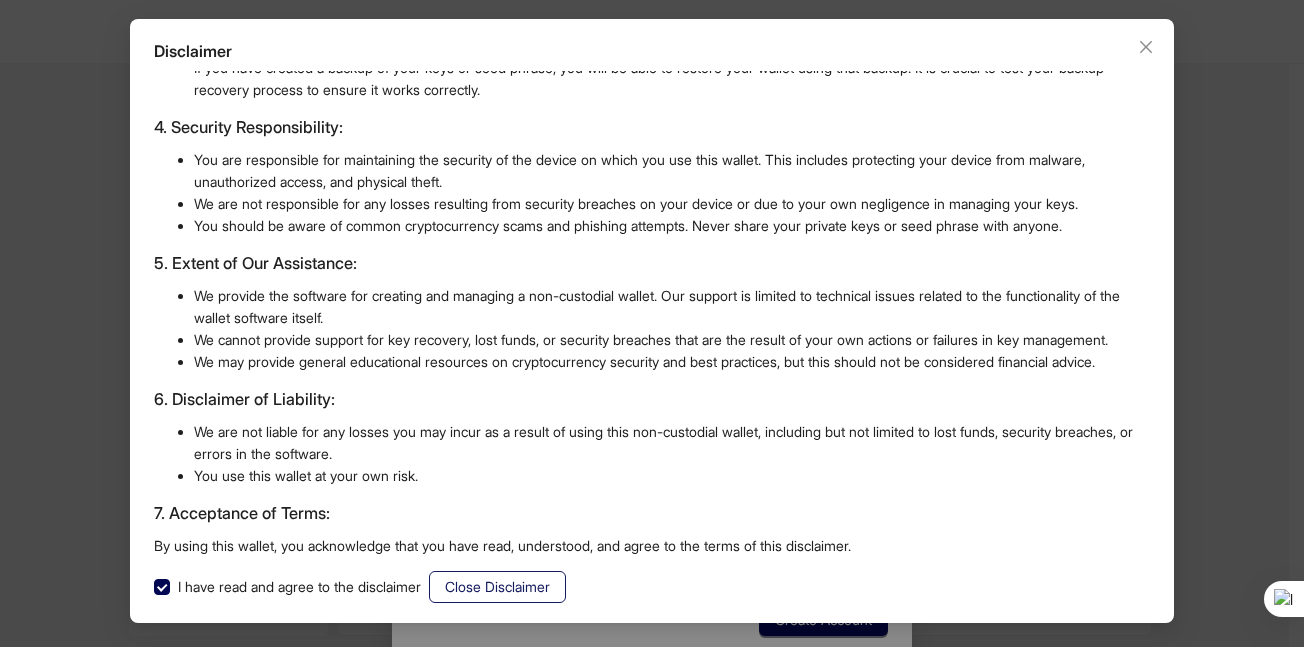 click on "Close Disclaimer" 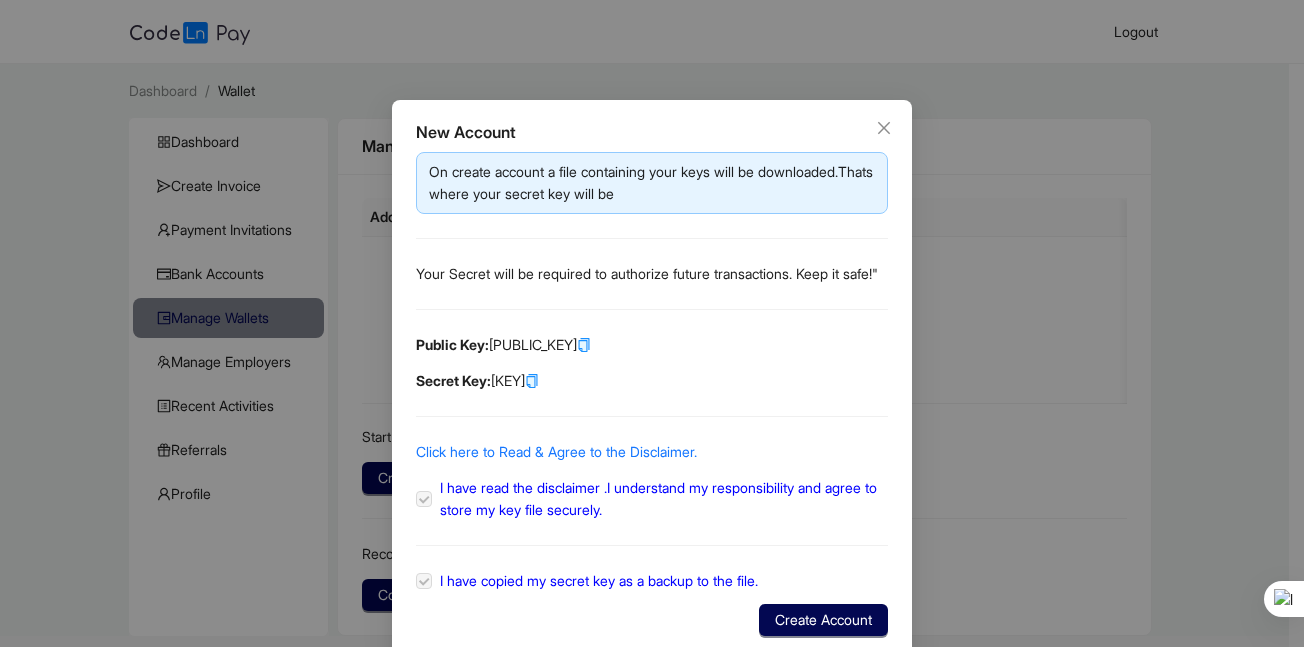 scroll, scrollTop: 0, scrollLeft: 0, axis: both 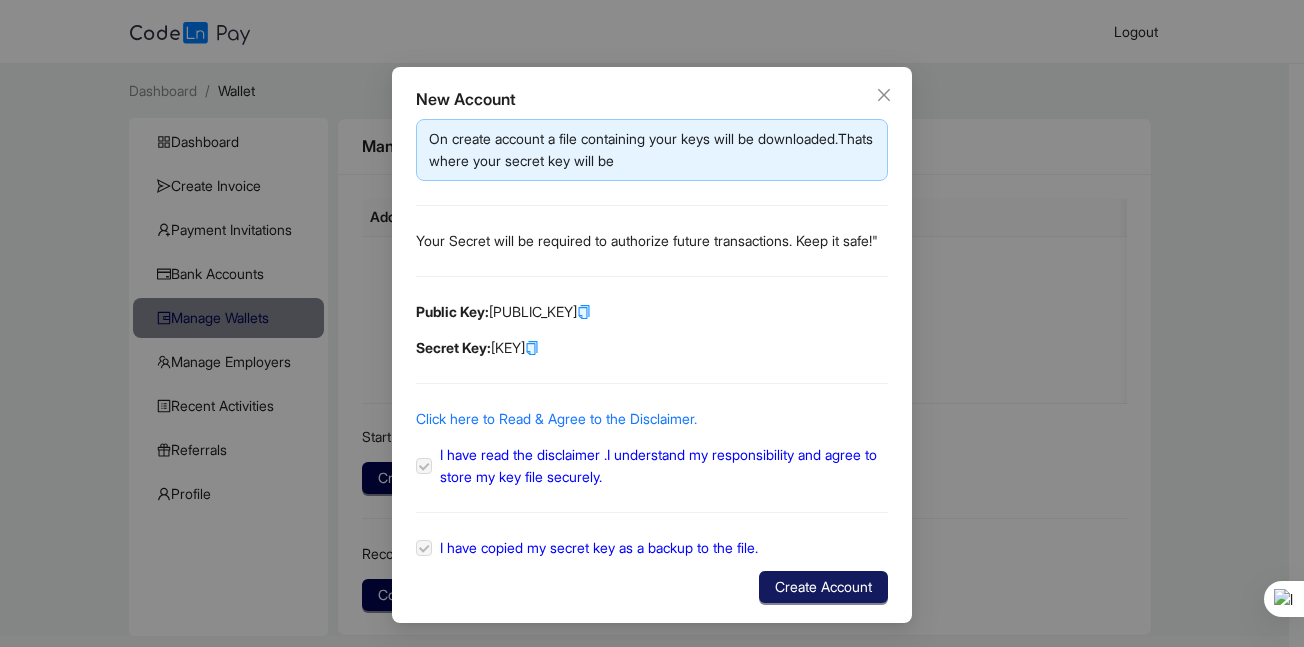 click on "Create Account" 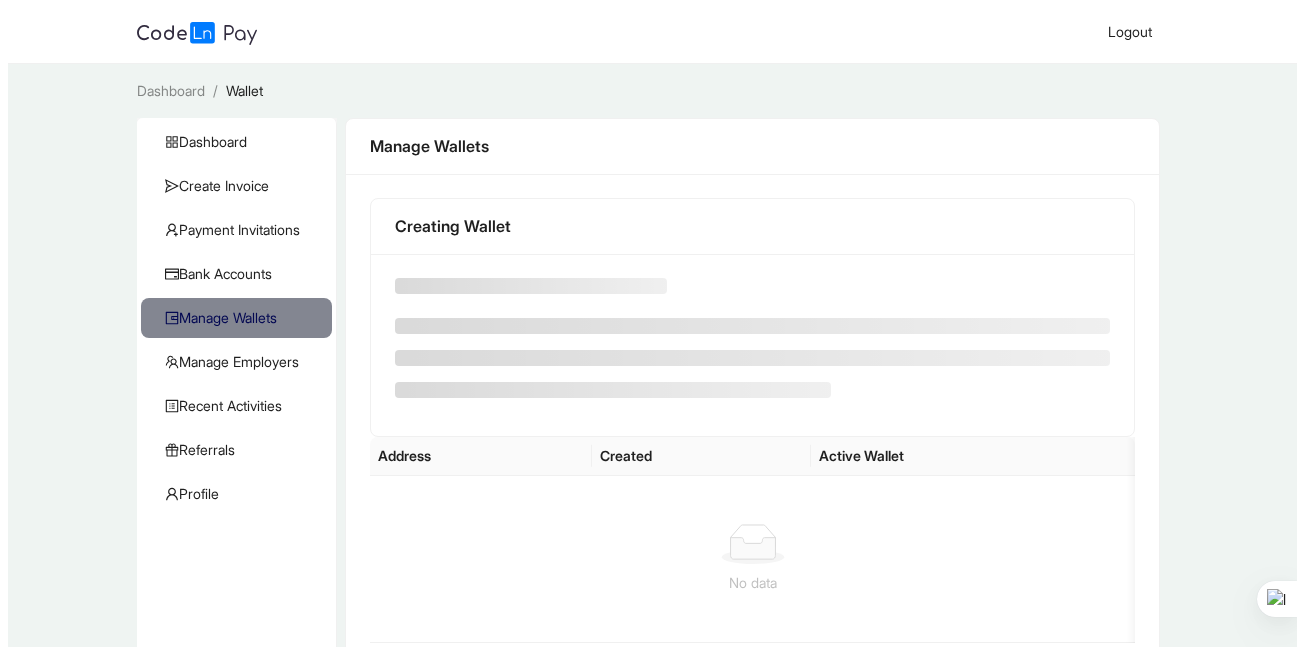 scroll, scrollTop: 0, scrollLeft: 0, axis: both 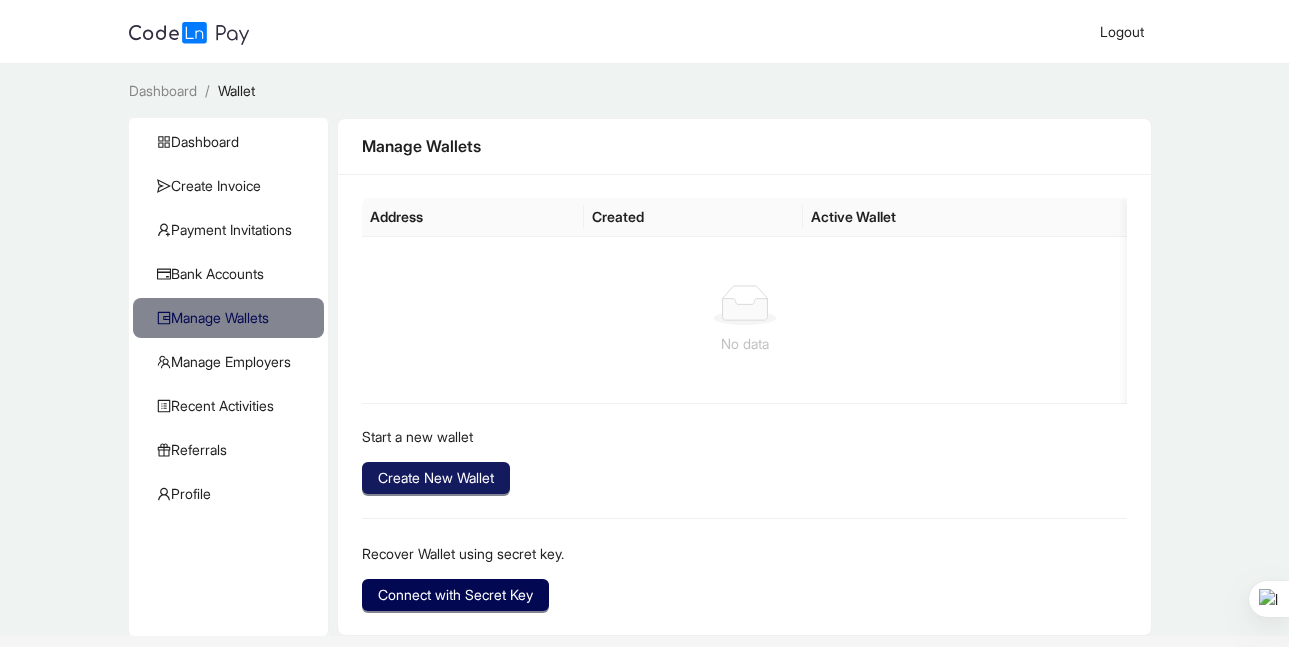 click on "Create New Wallet" 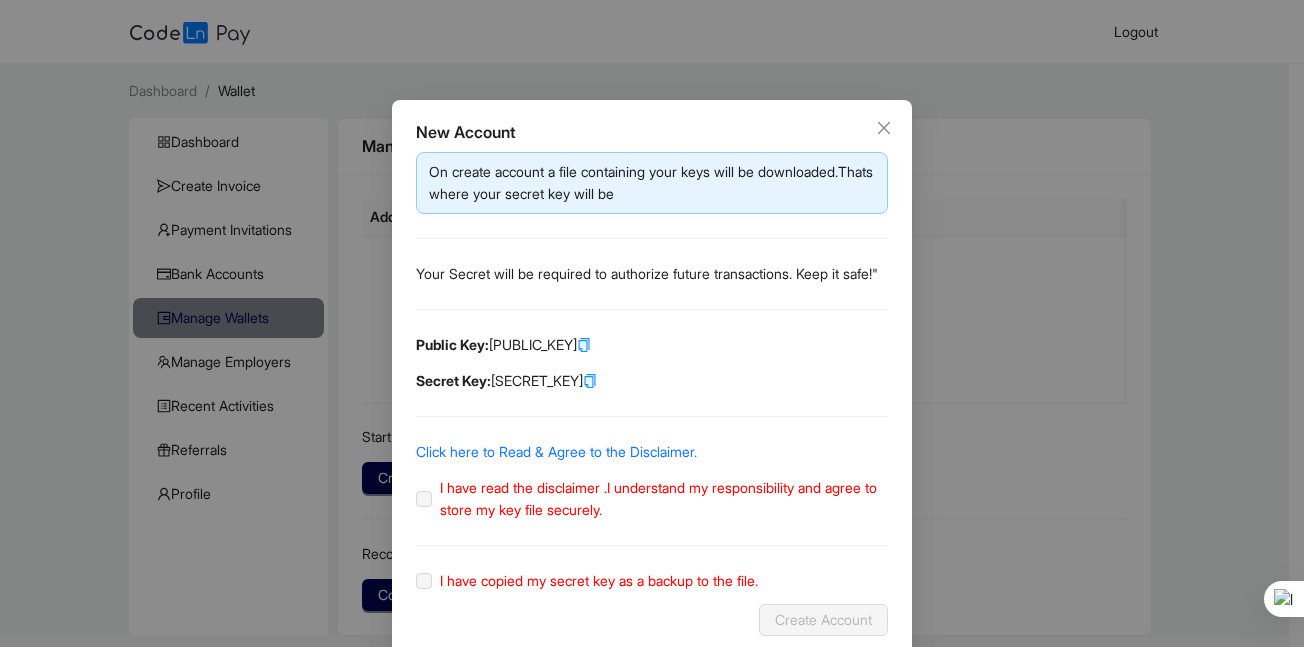 scroll, scrollTop: 55, scrollLeft: 0, axis: vertical 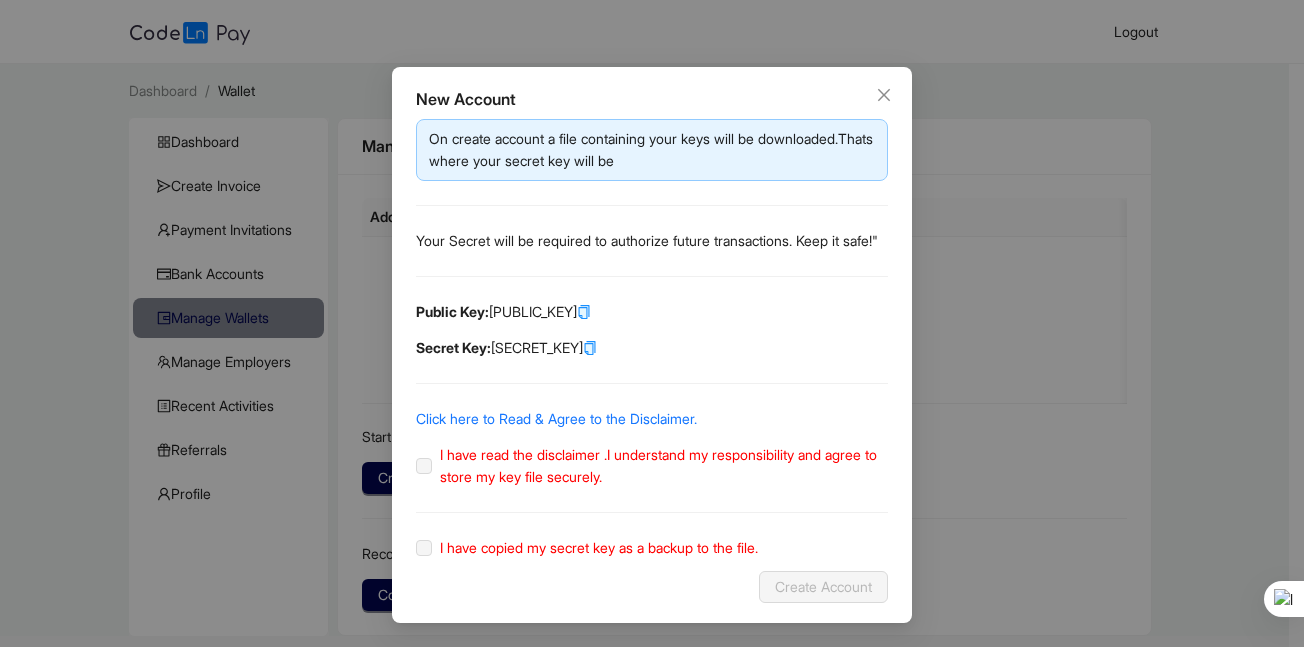 click 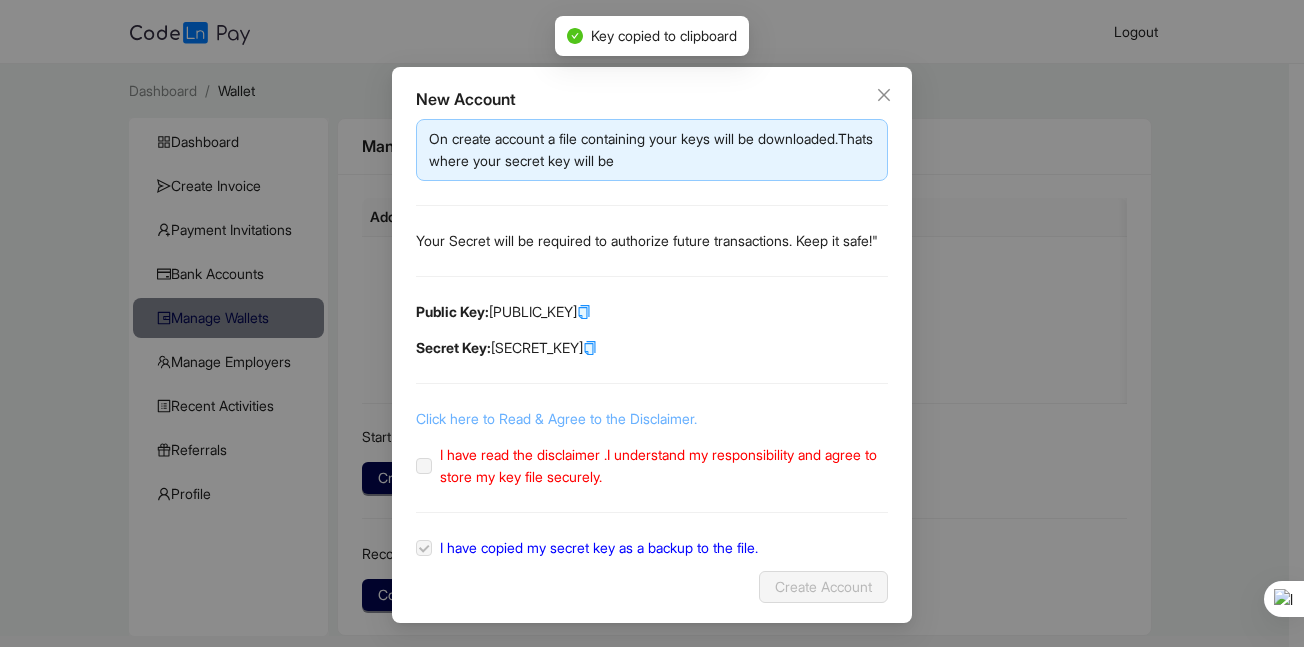 click on "Click here to Read & Agree to the Disclaimer." at bounding box center (556, 418) 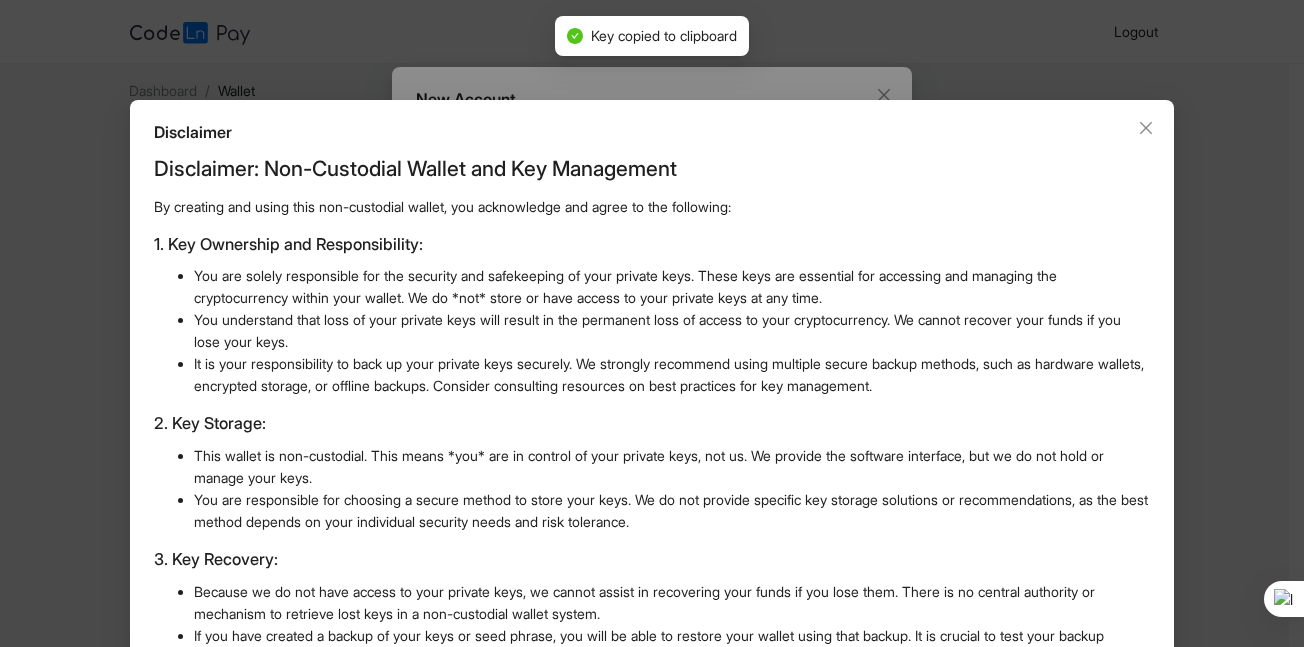 scroll, scrollTop: 553, scrollLeft: 0, axis: vertical 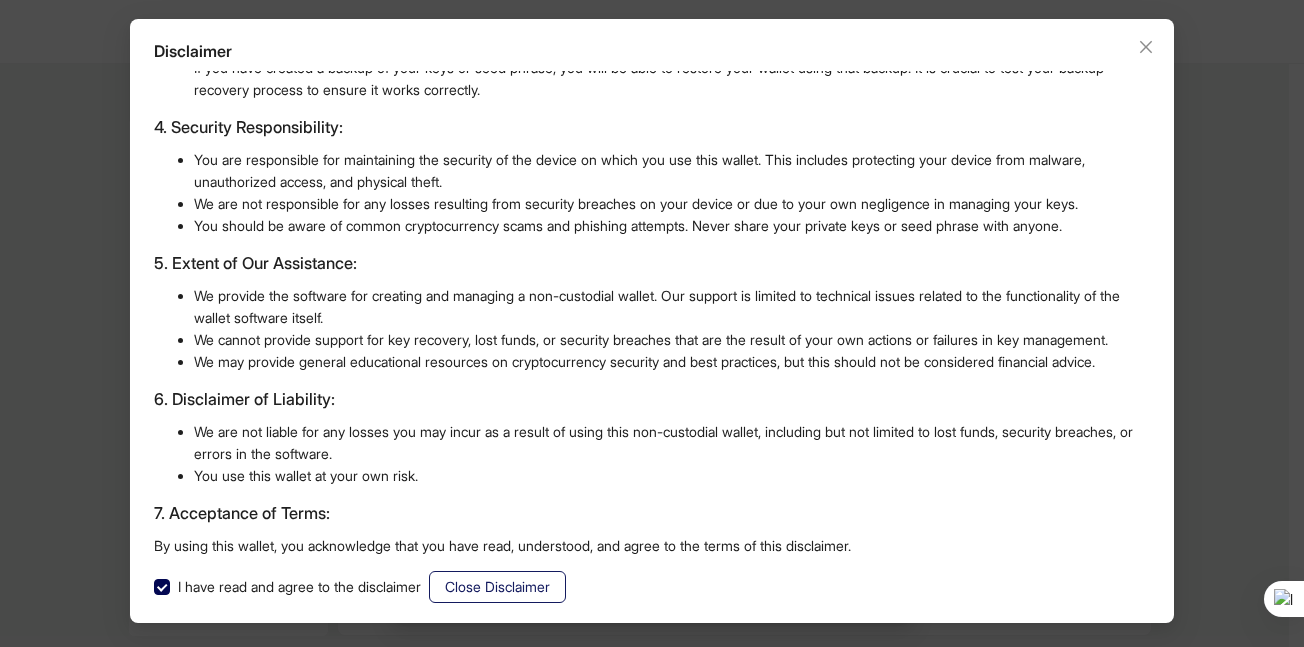 click on "Close Disclaimer" 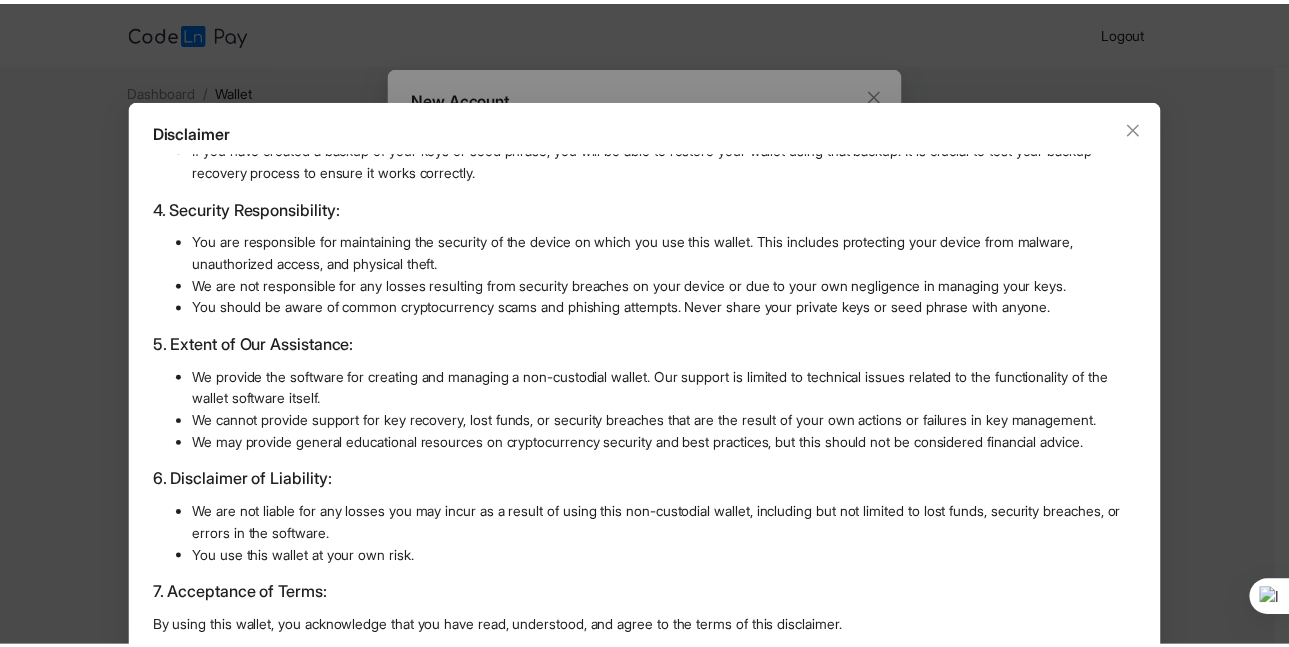 scroll, scrollTop: 531, scrollLeft: 0, axis: vertical 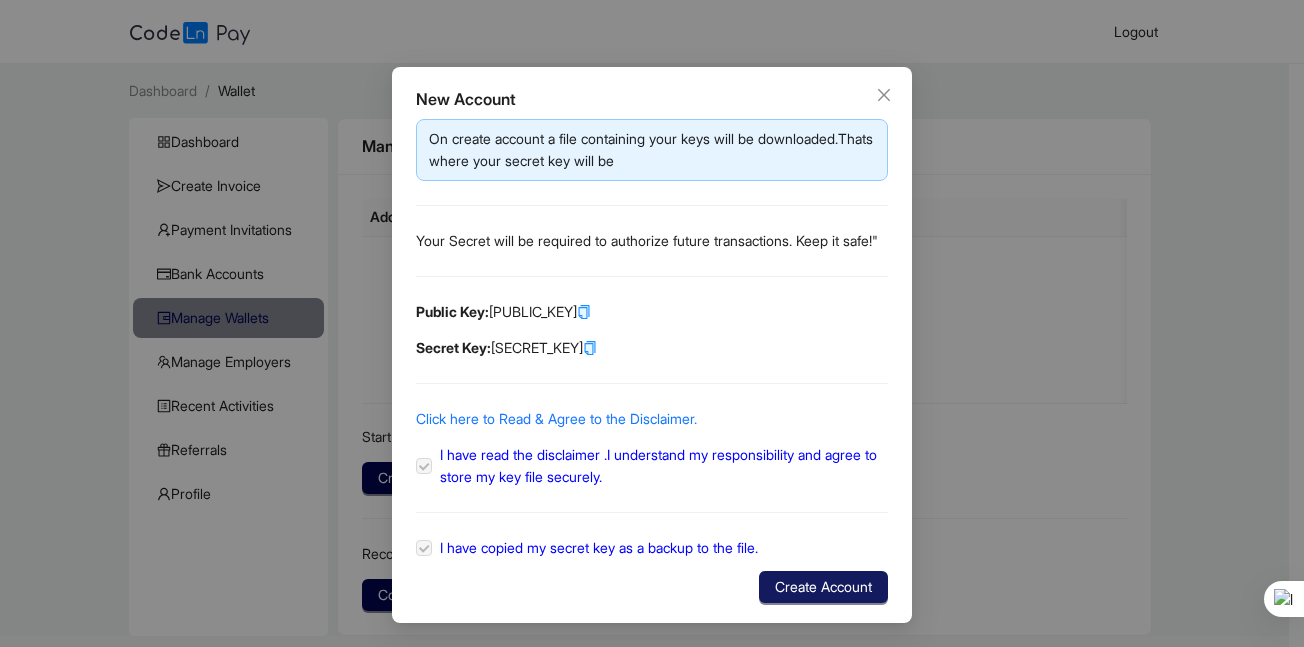 click on "Create Account" 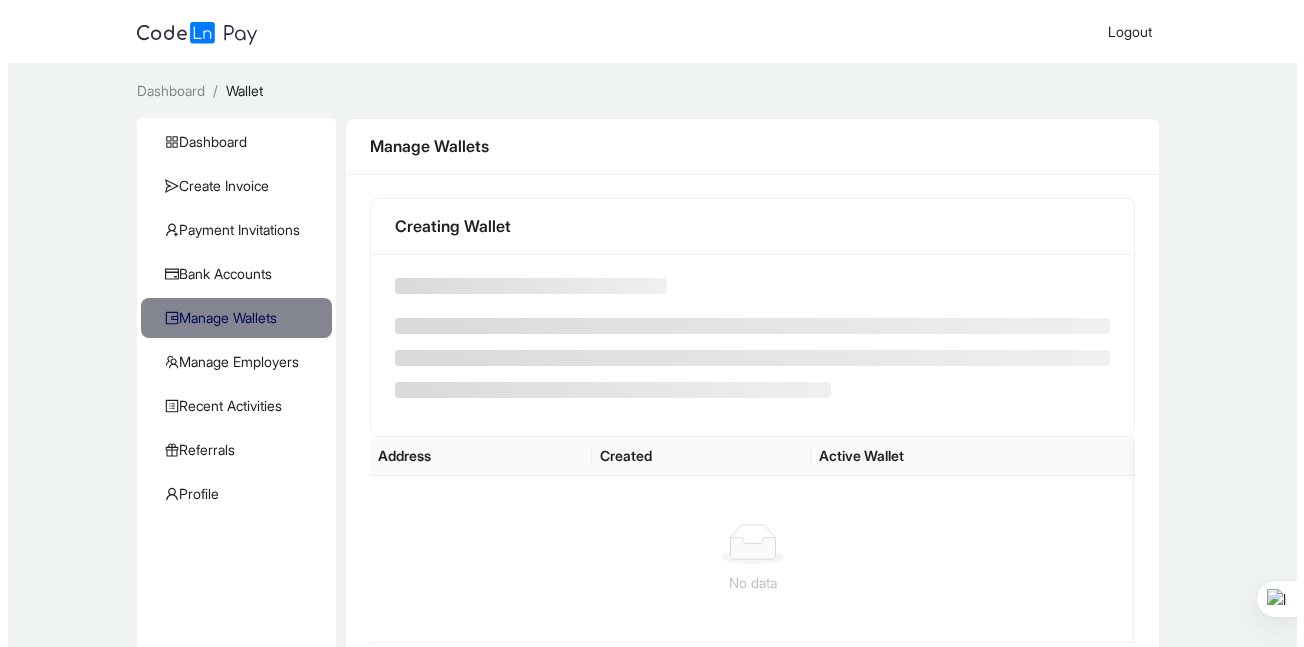 scroll, scrollTop: 0, scrollLeft: 0, axis: both 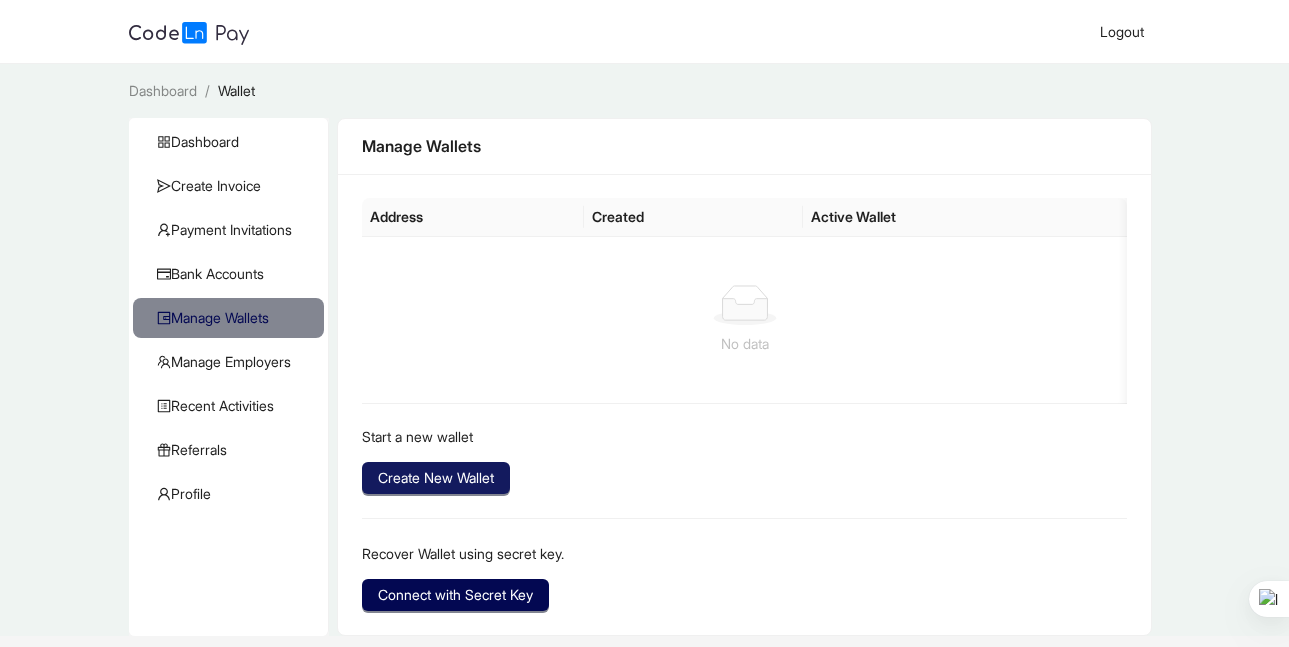 click on "Create New Wallet" 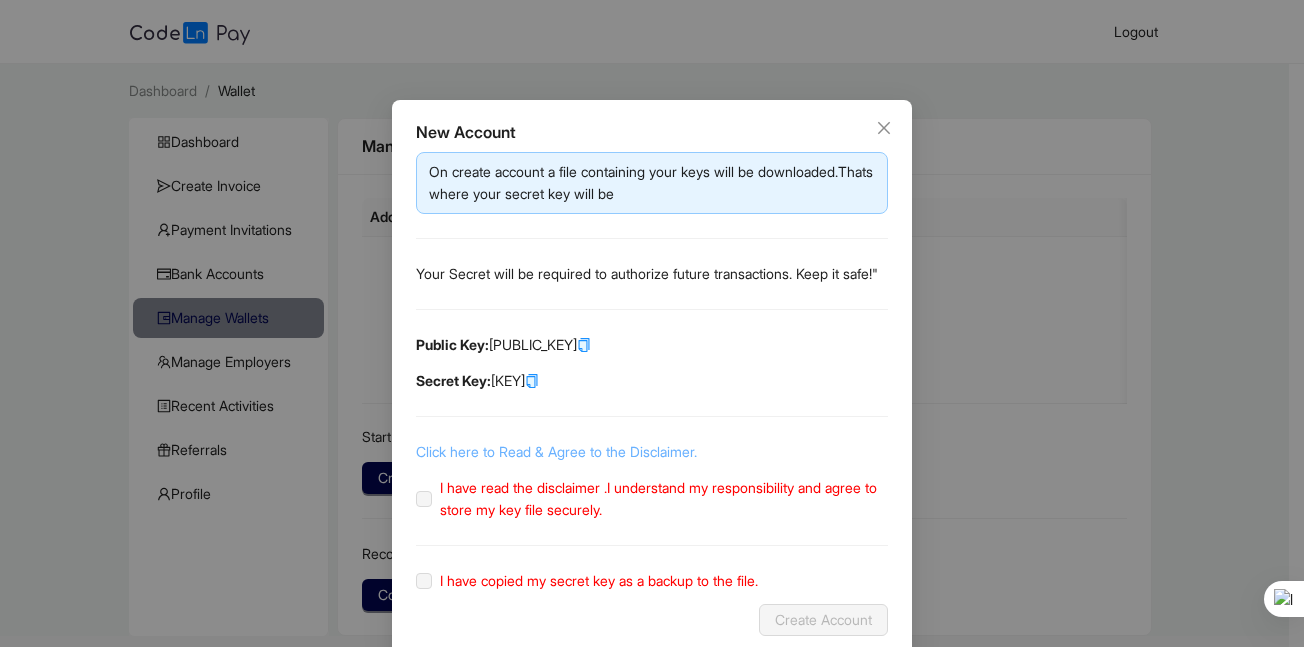 scroll, scrollTop: 55, scrollLeft: 0, axis: vertical 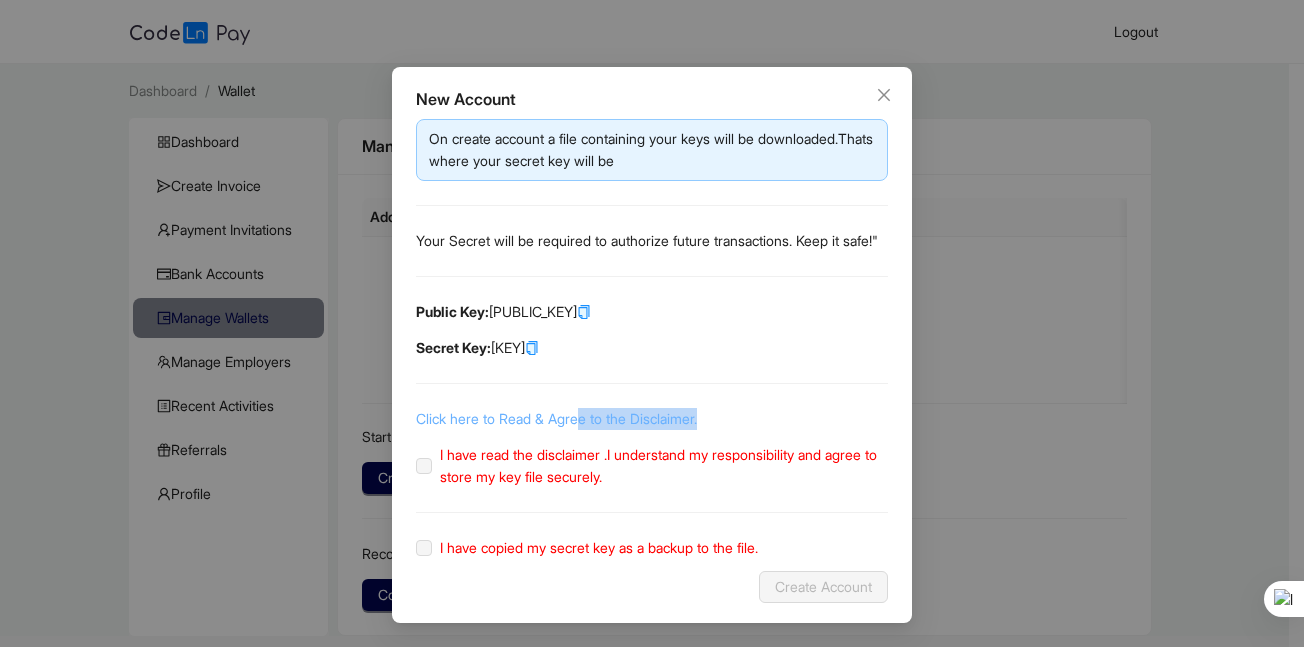 drag, startPoint x: 597, startPoint y: 430, endPoint x: 567, endPoint y: 422, distance: 31.04835 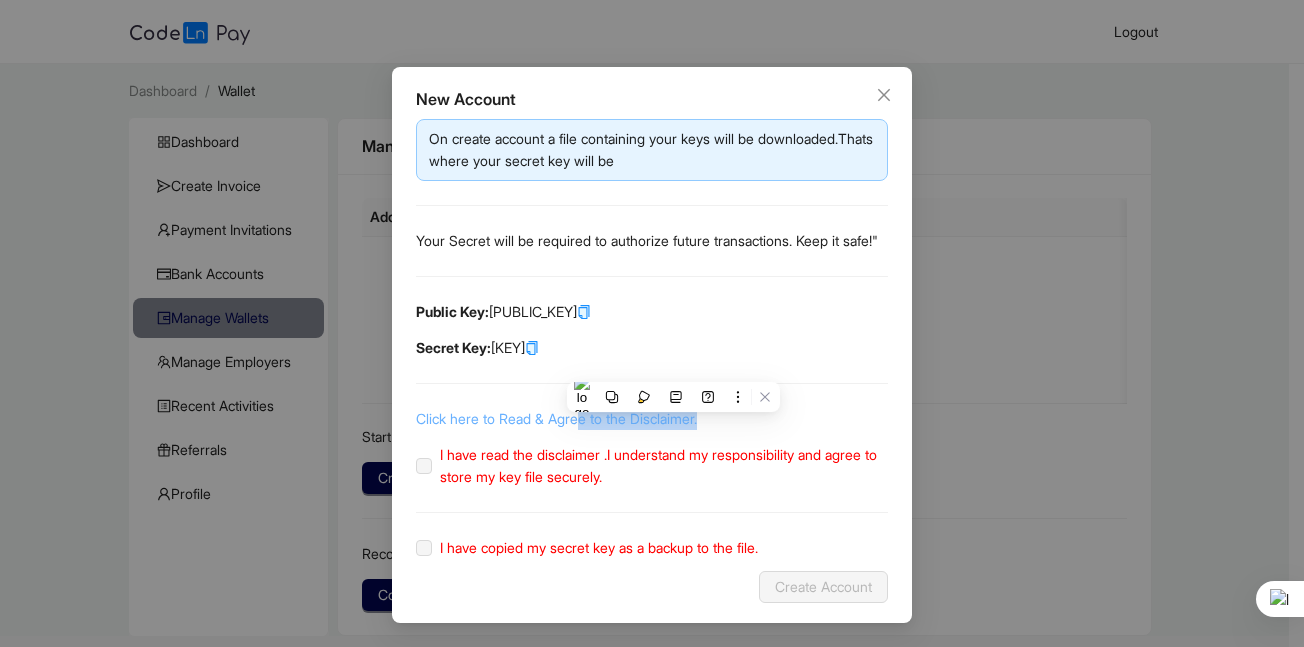 click on "Click here to Read & Agree to the Disclaimer." at bounding box center (556, 418) 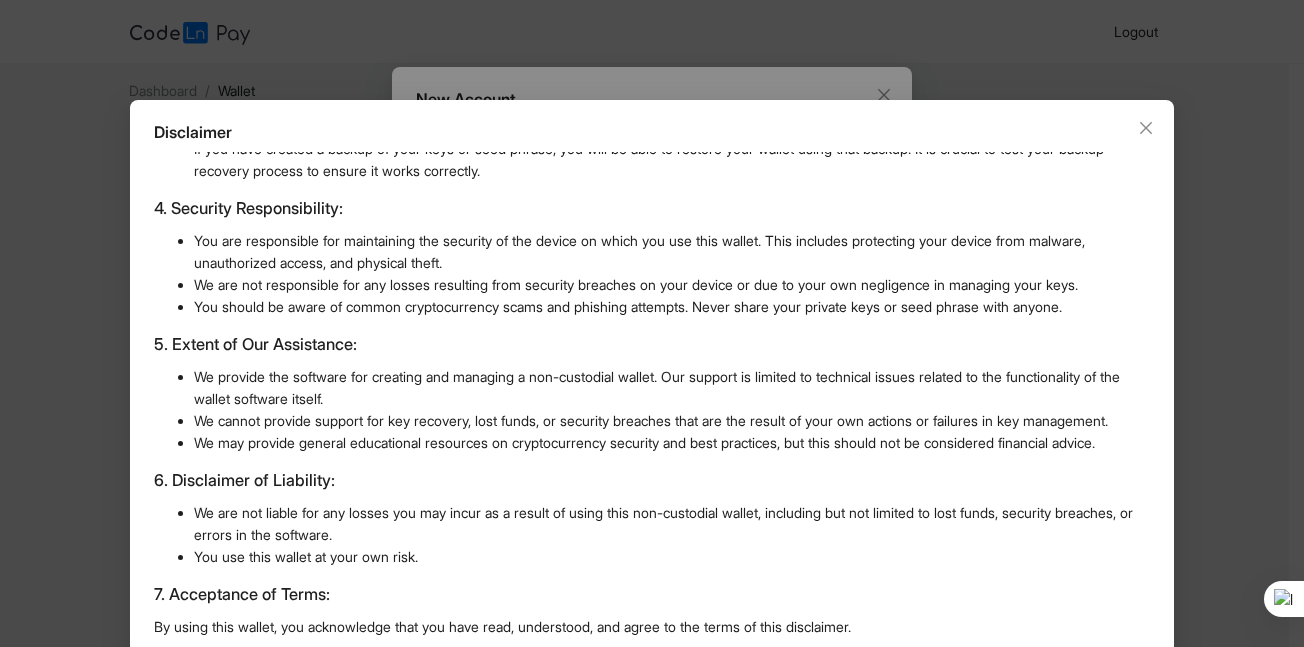 scroll, scrollTop: 553, scrollLeft: 0, axis: vertical 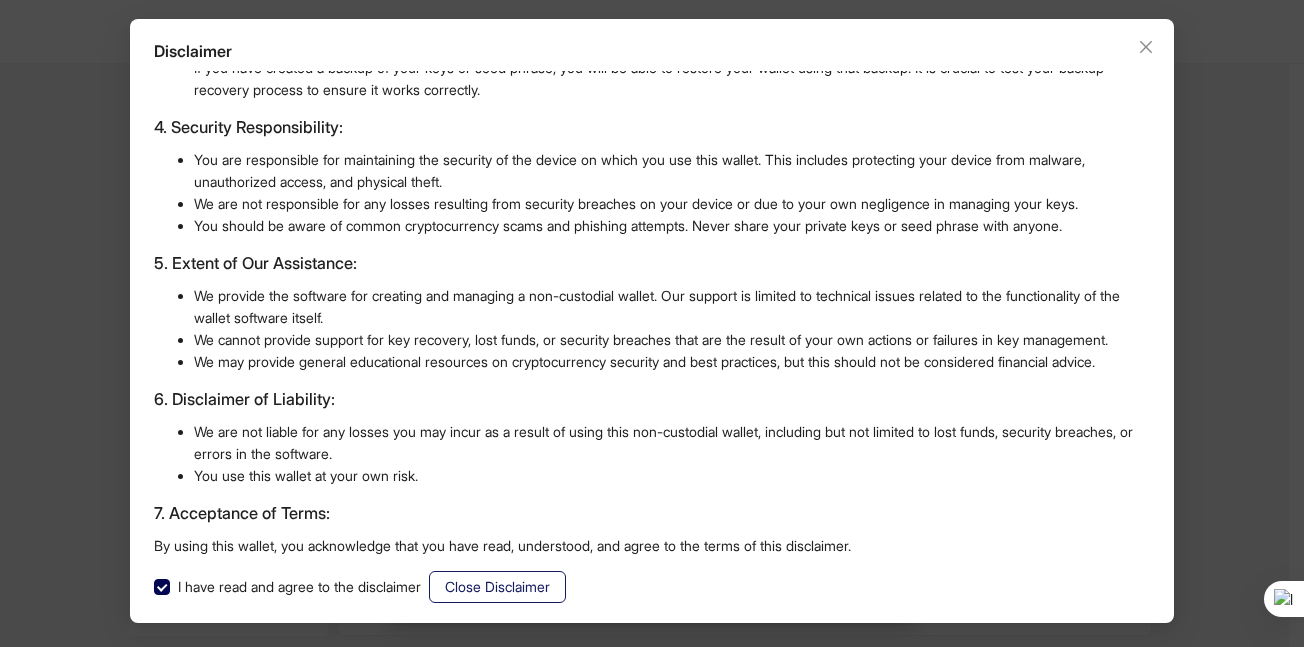 click on "Close Disclaimer" 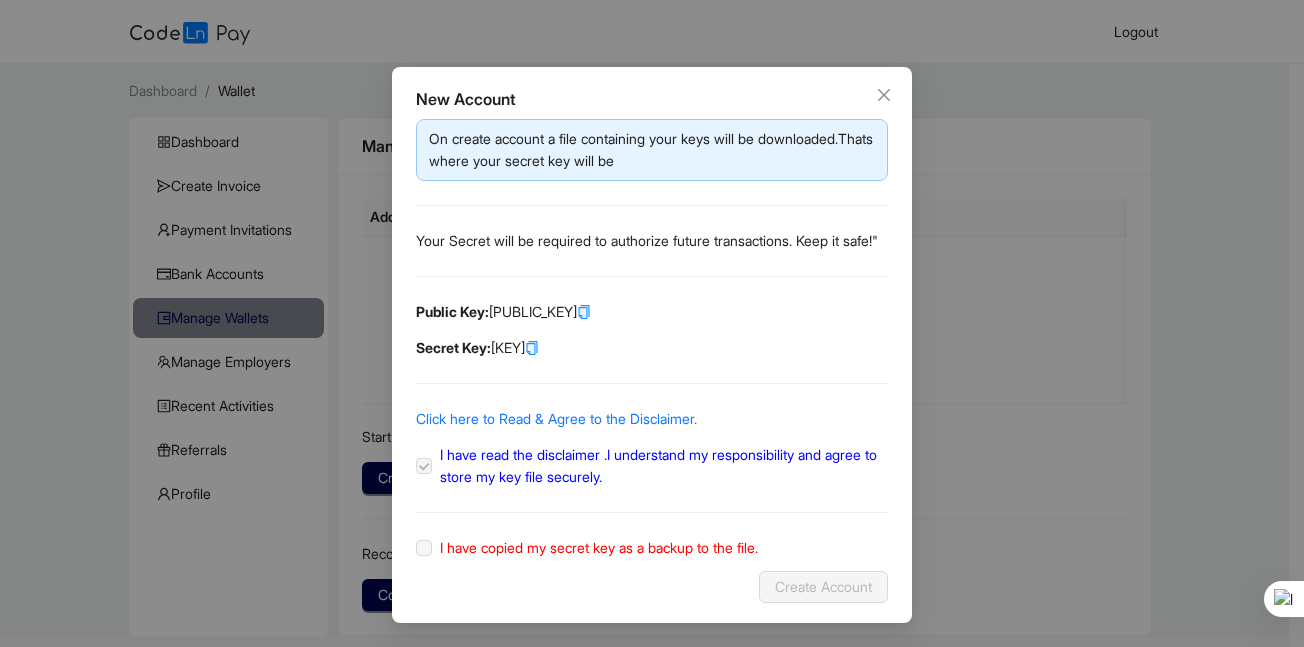 scroll, scrollTop: 0, scrollLeft: 0, axis: both 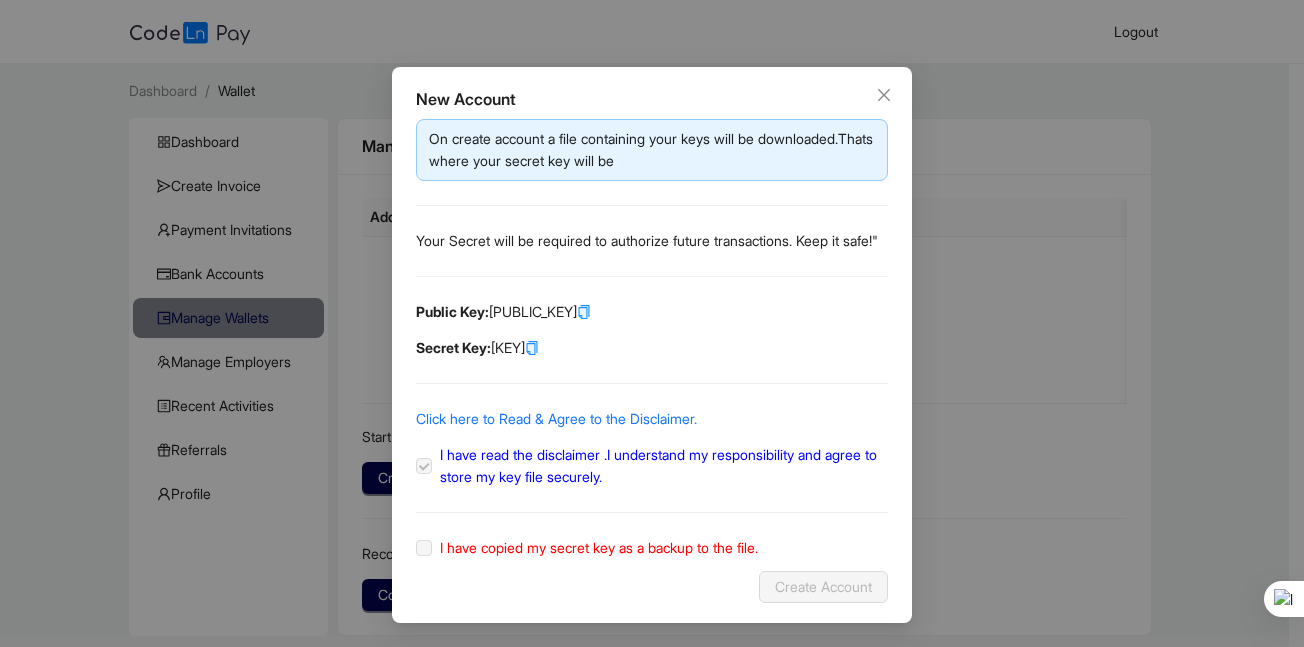click 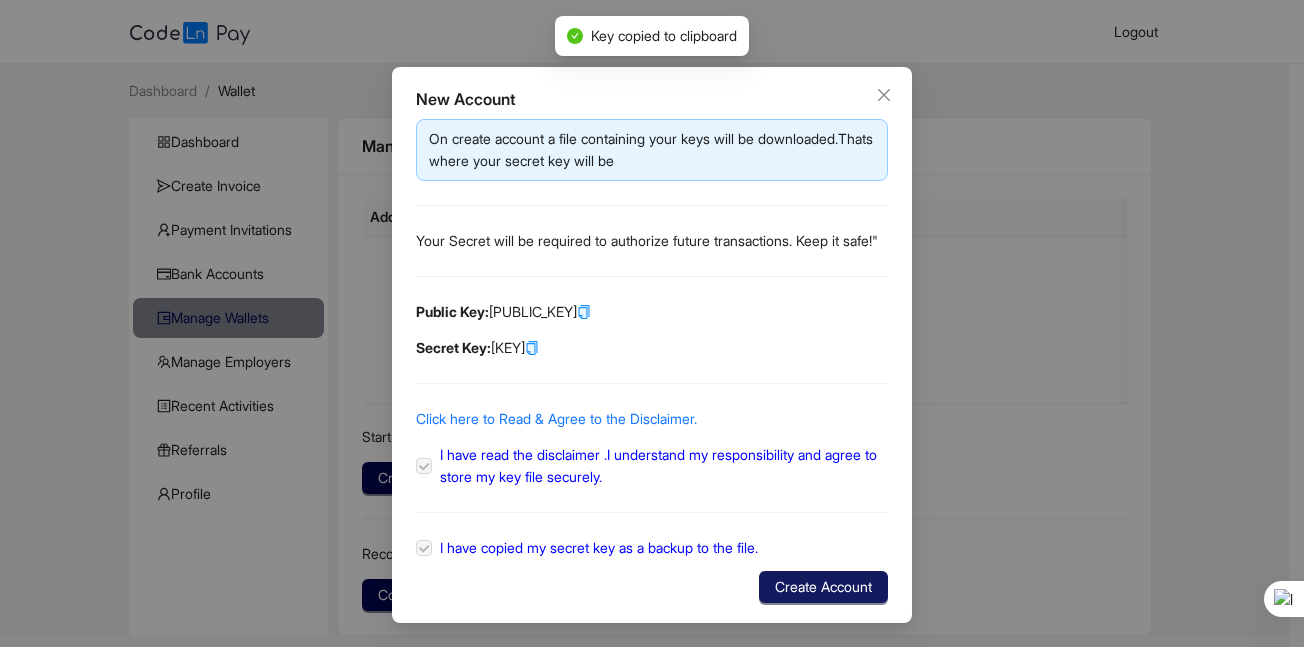 click on "Create Account" 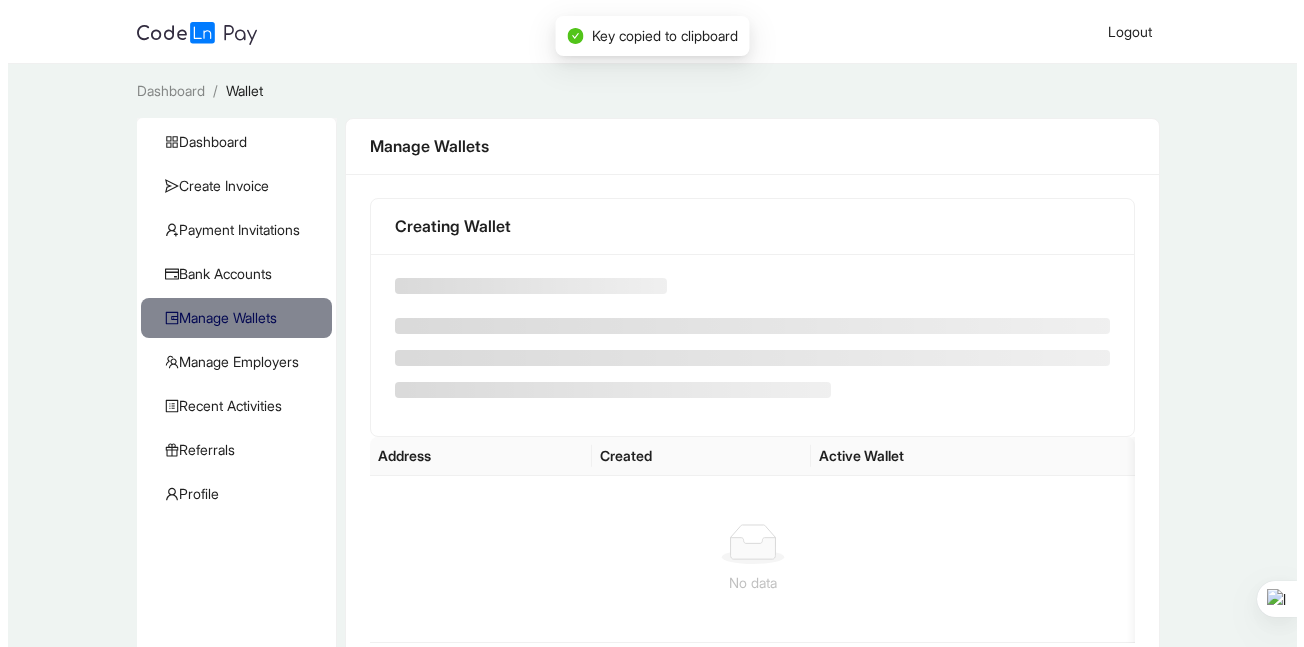 scroll, scrollTop: 0, scrollLeft: 0, axis: both 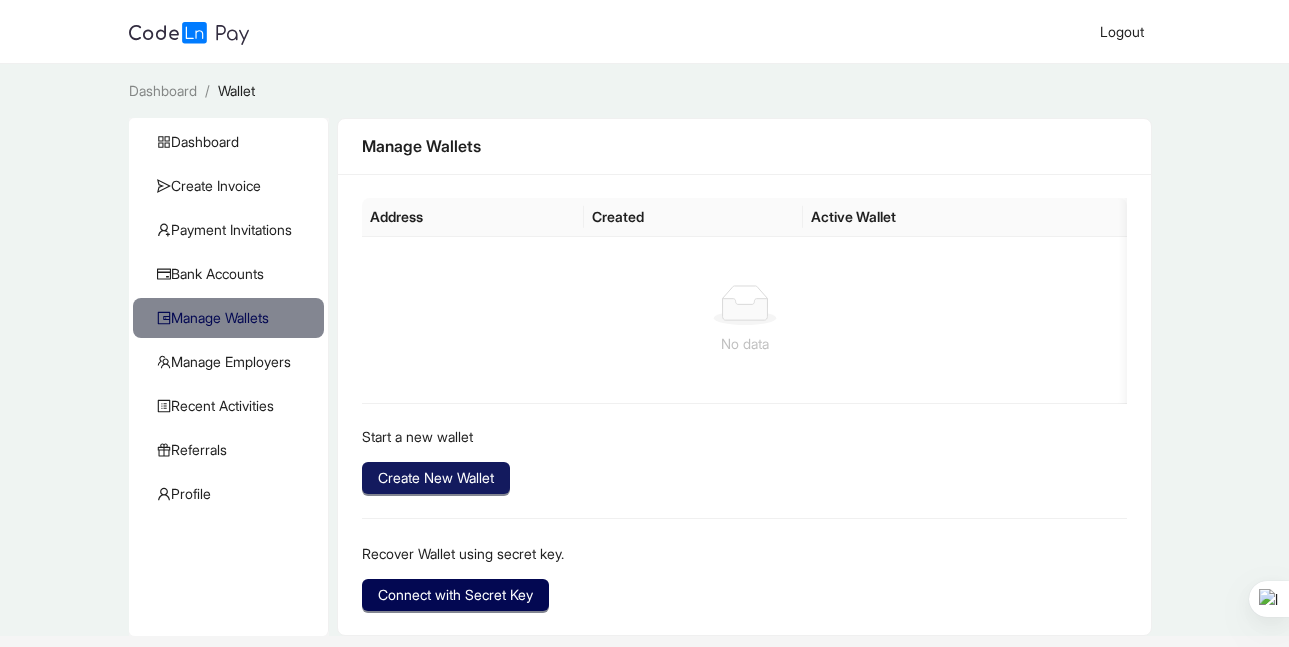 click on "Create New Wallet" at bounding box center (436, 478) 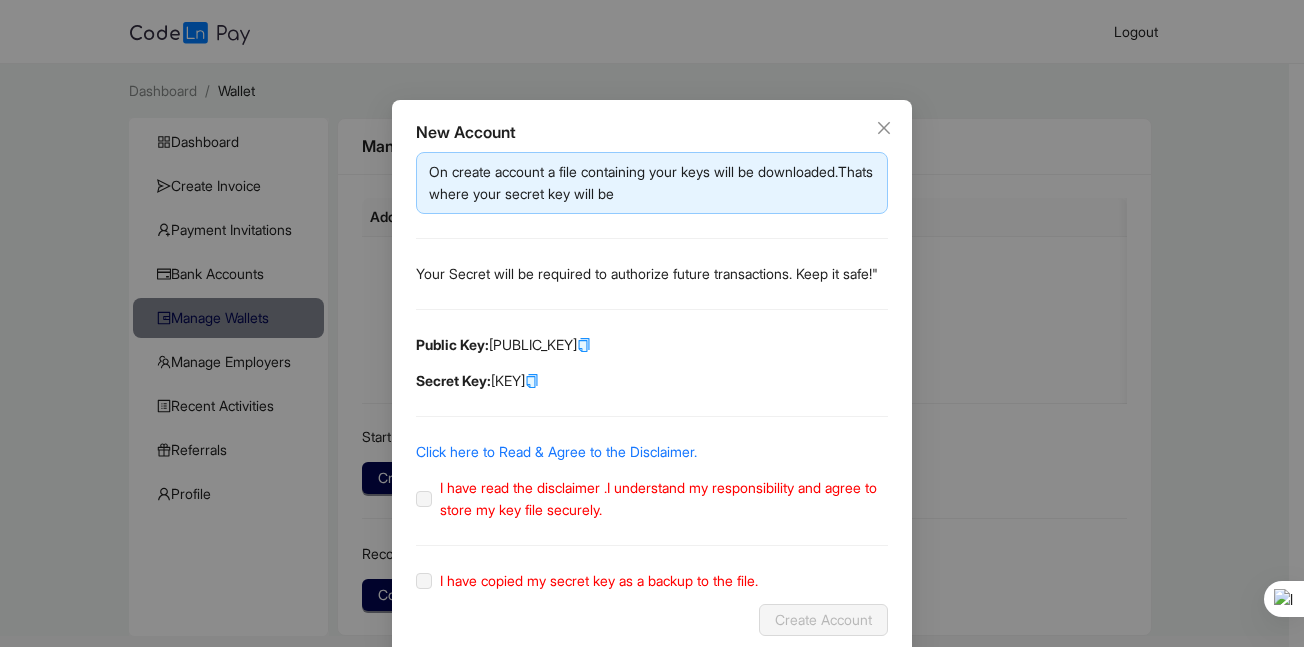 scroll, scrollTop: 55, scrollLeft: 0, axis: vertical 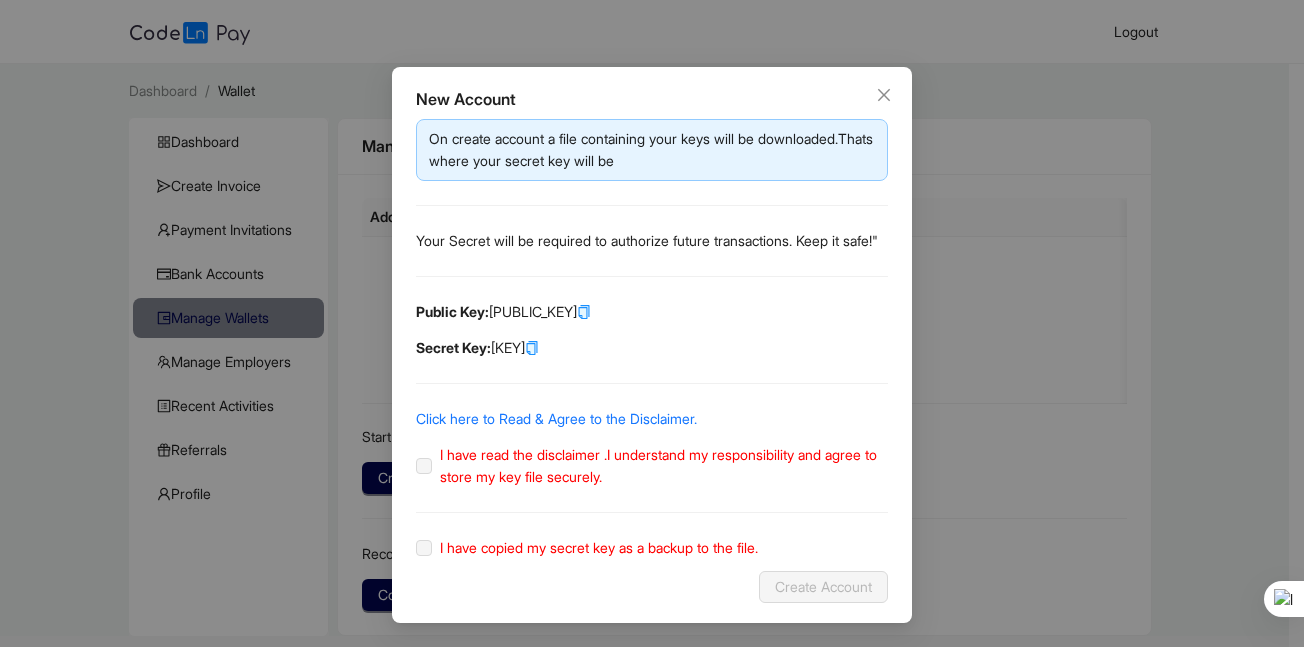 click on "I have read the disclaimer .I understand my responsibility and agree to store my key file securely." at bounding box center (660, 466) 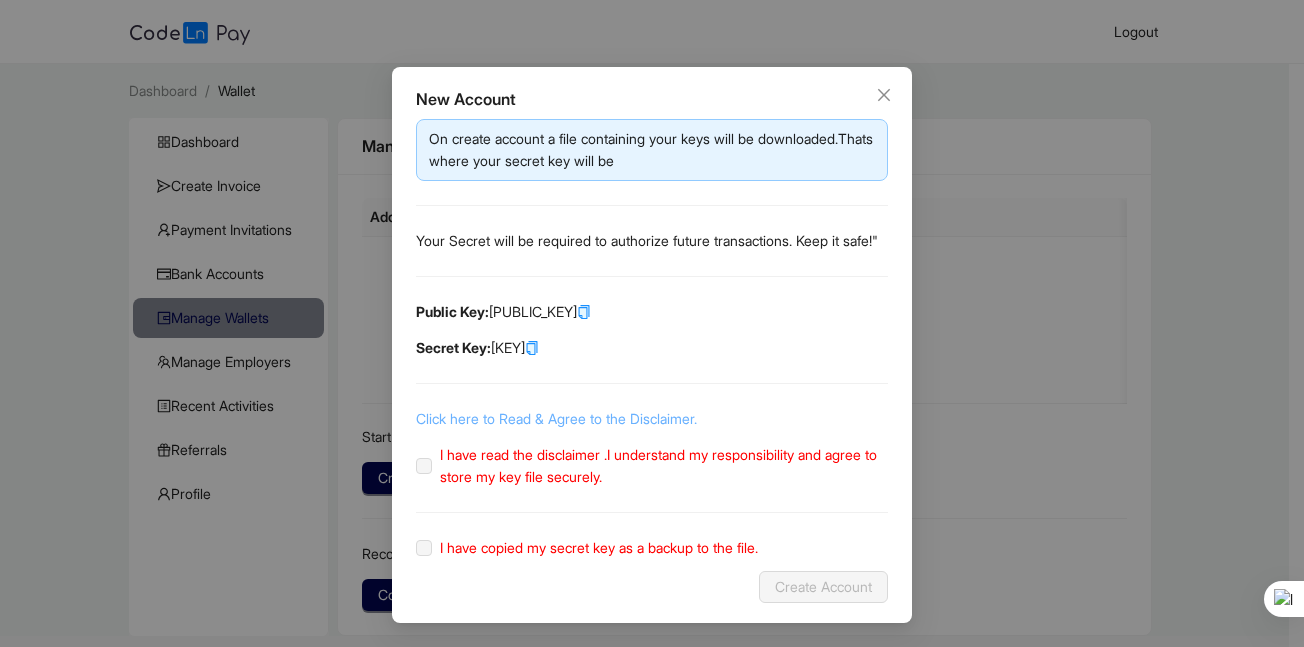 click on "Click here to Read & Agree to the Disclaimer." at bounding box center (556, 418) 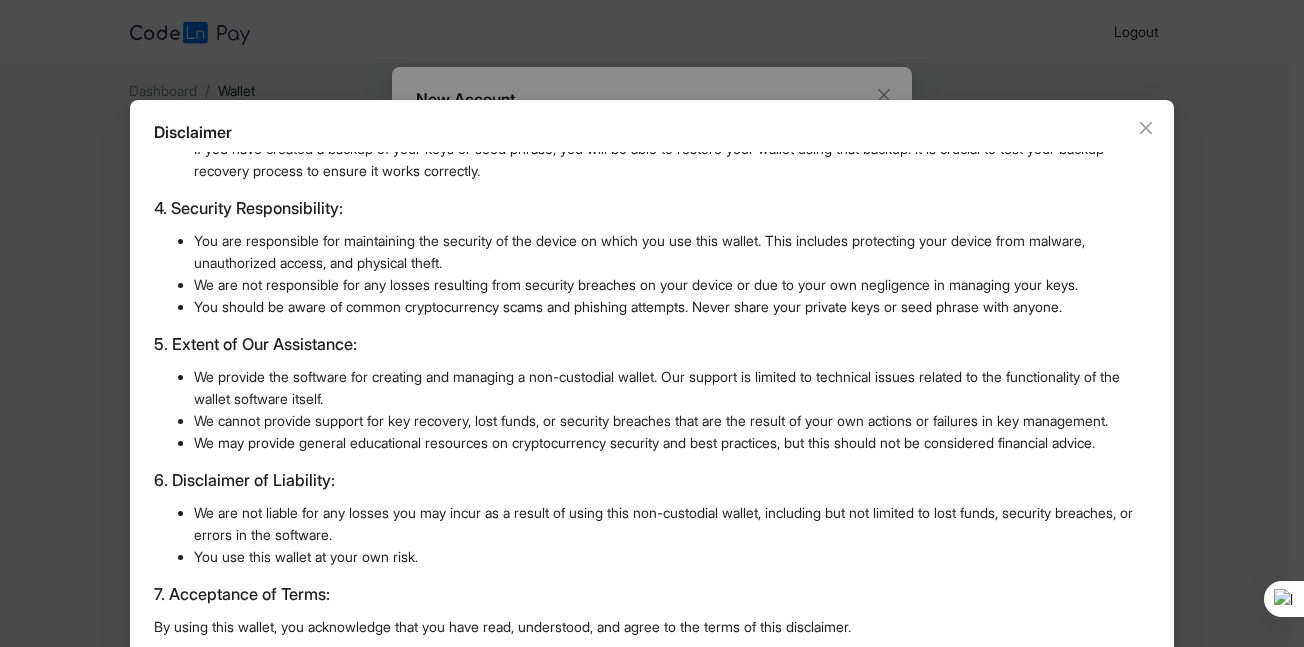 scroll, scrollTop: 553, scrollLeft: 0, axis: vertical 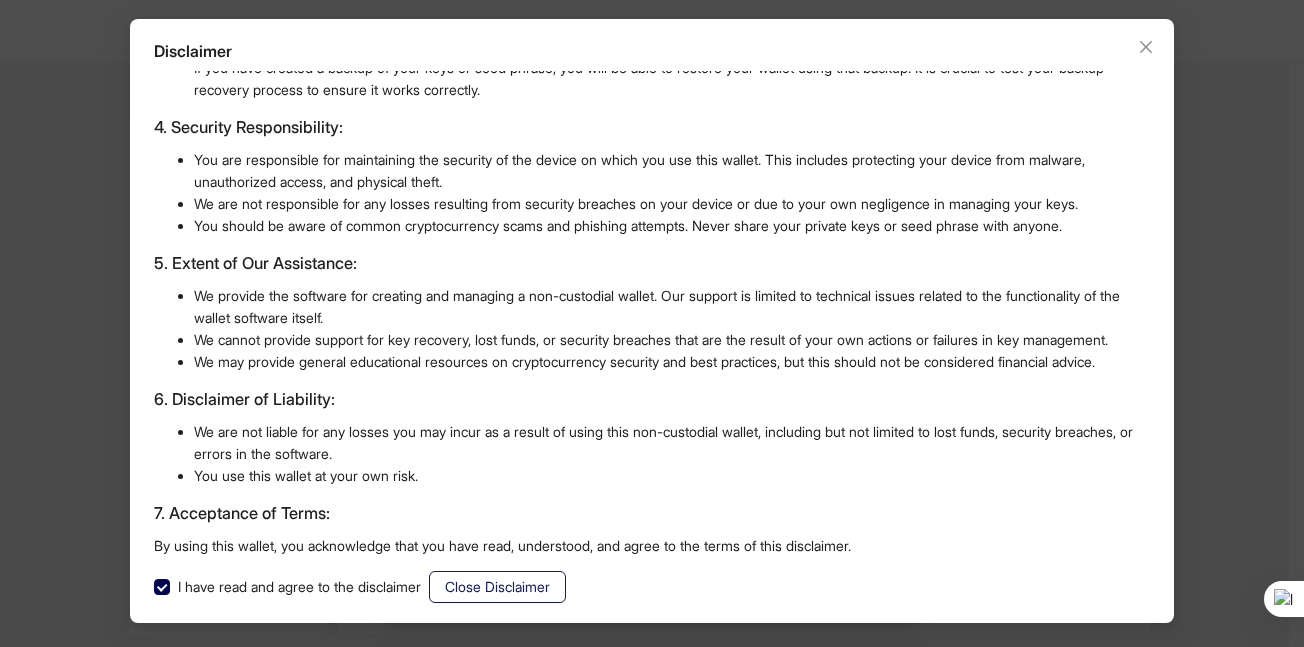 click on "Close Disclaimer" 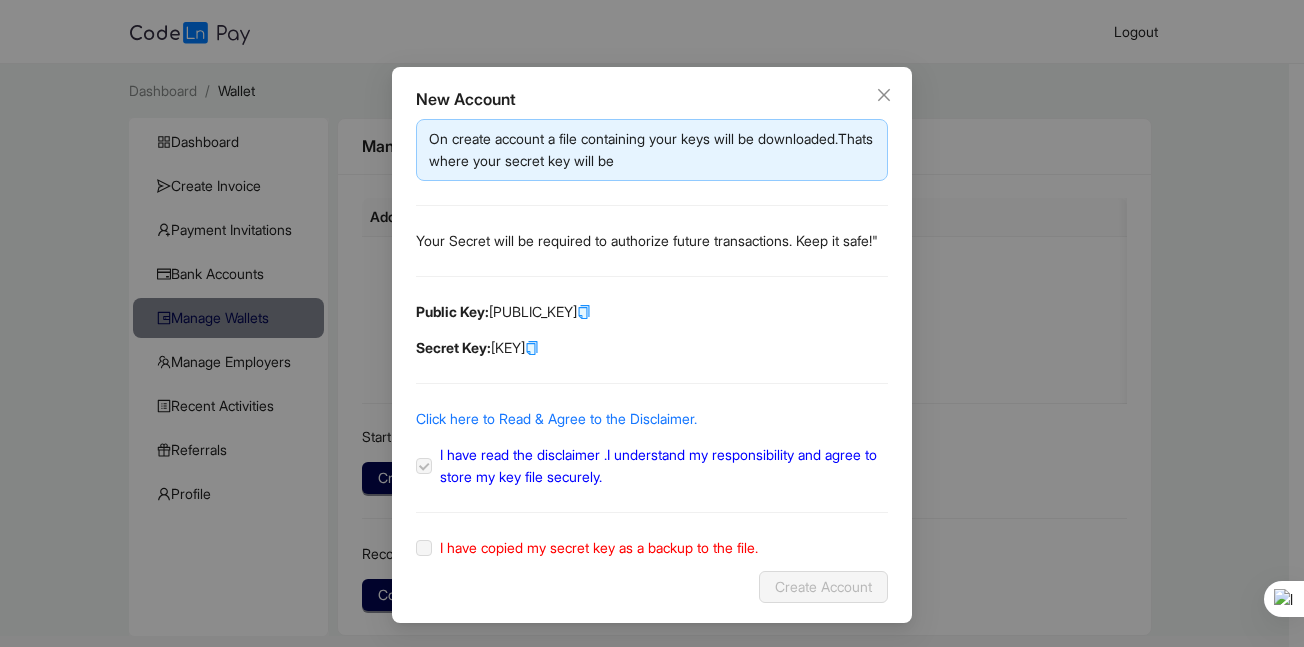 scroll, scrollTop: 0, scrollLeft: 0, axis: both 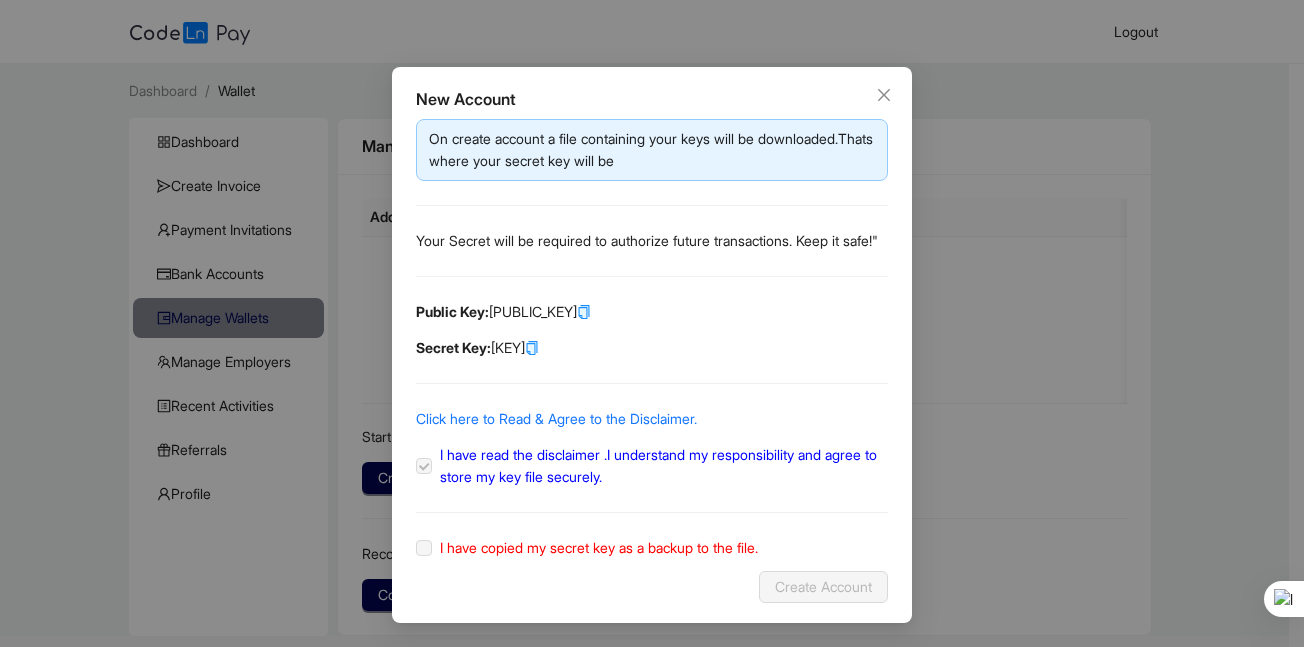 click 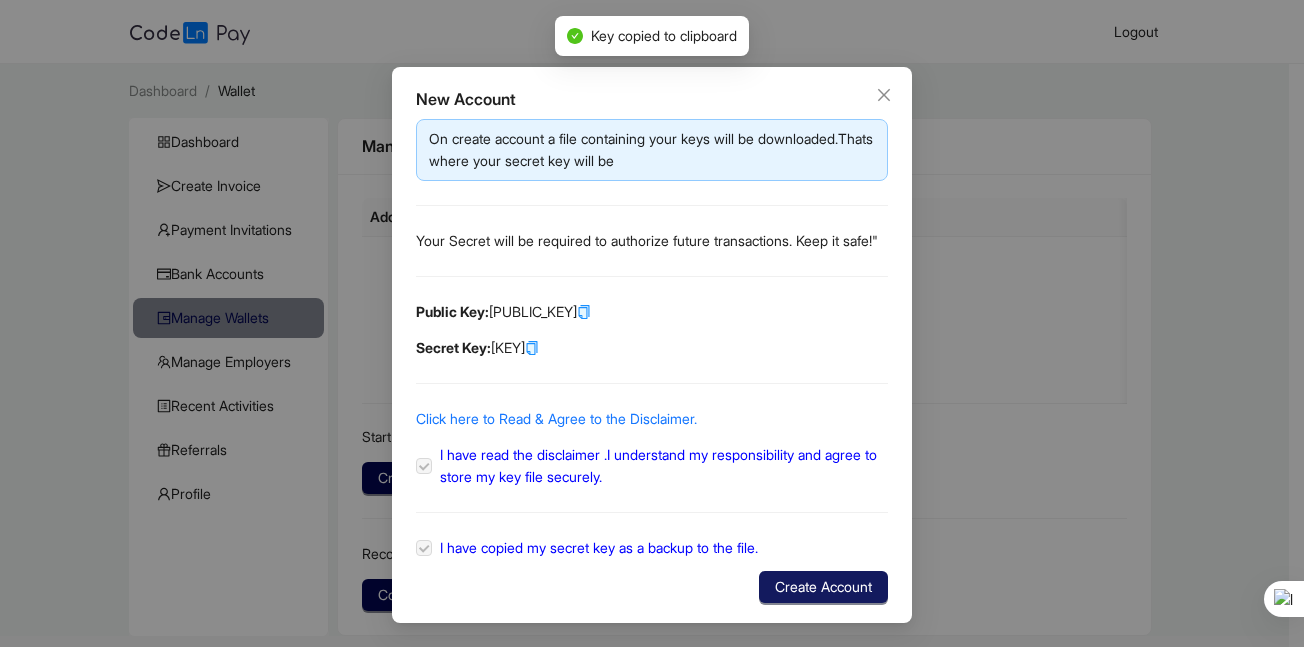 click on "Create Account" 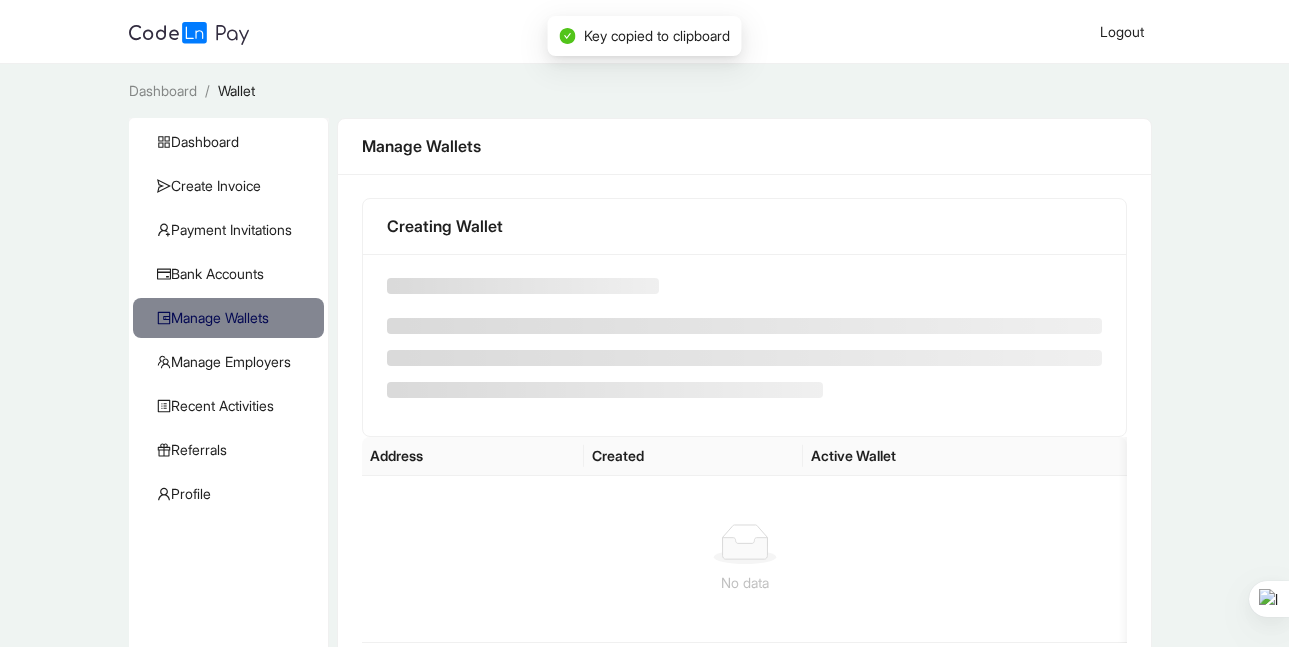 scroll, scrollTop: 0, scrollLeft: 0, axis: both 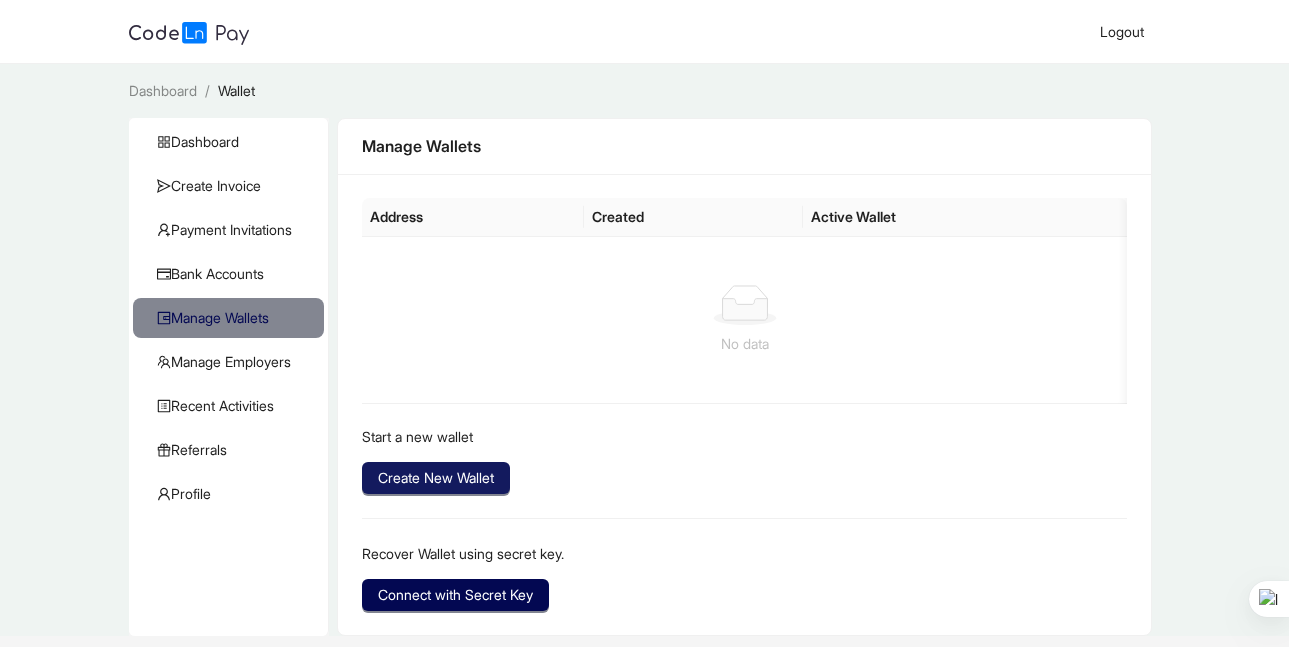 click on "Create New Wallet" 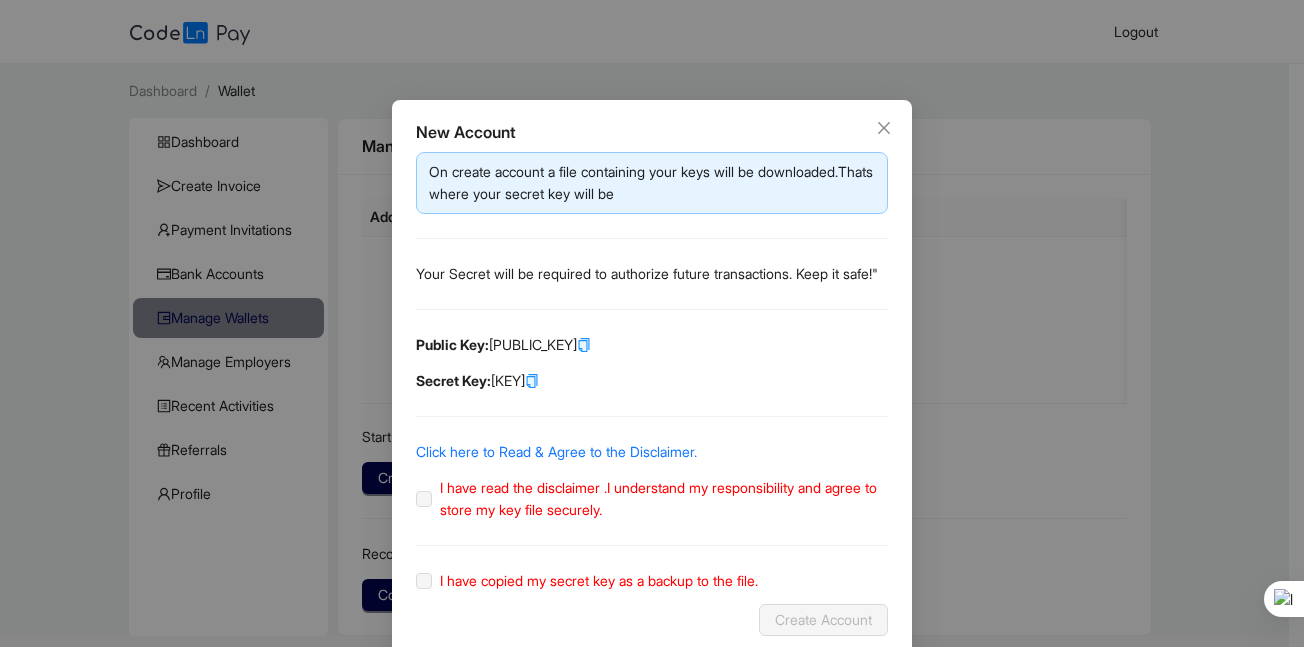 click 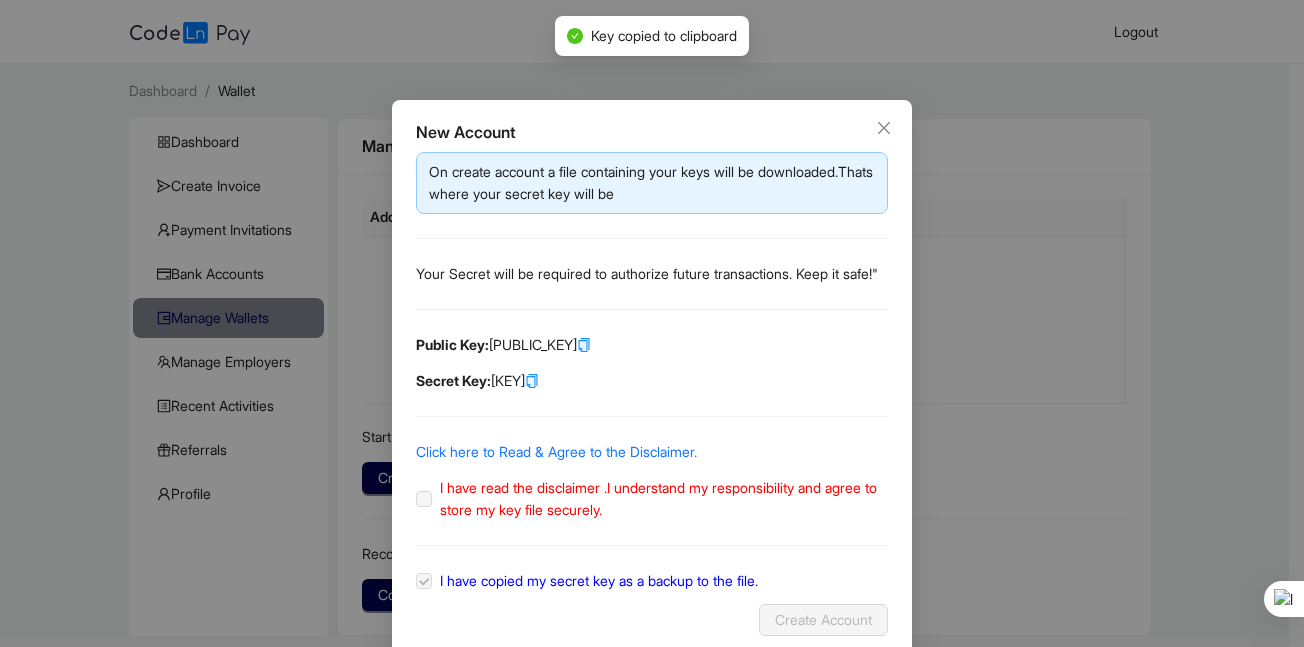 scroll, scrollTop: 55, scrollLeft: 0, axis: vertical 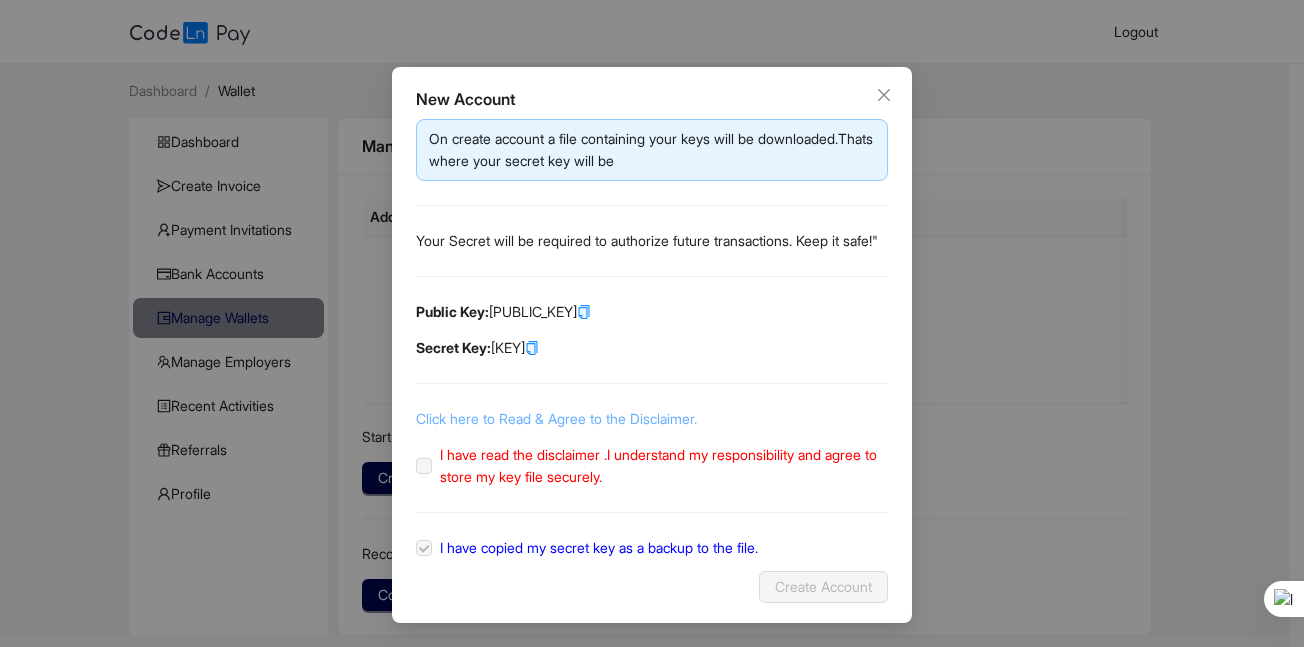 click on "Click here to Read & Agree to the Disclaimer." at bounding box center [556, 418] 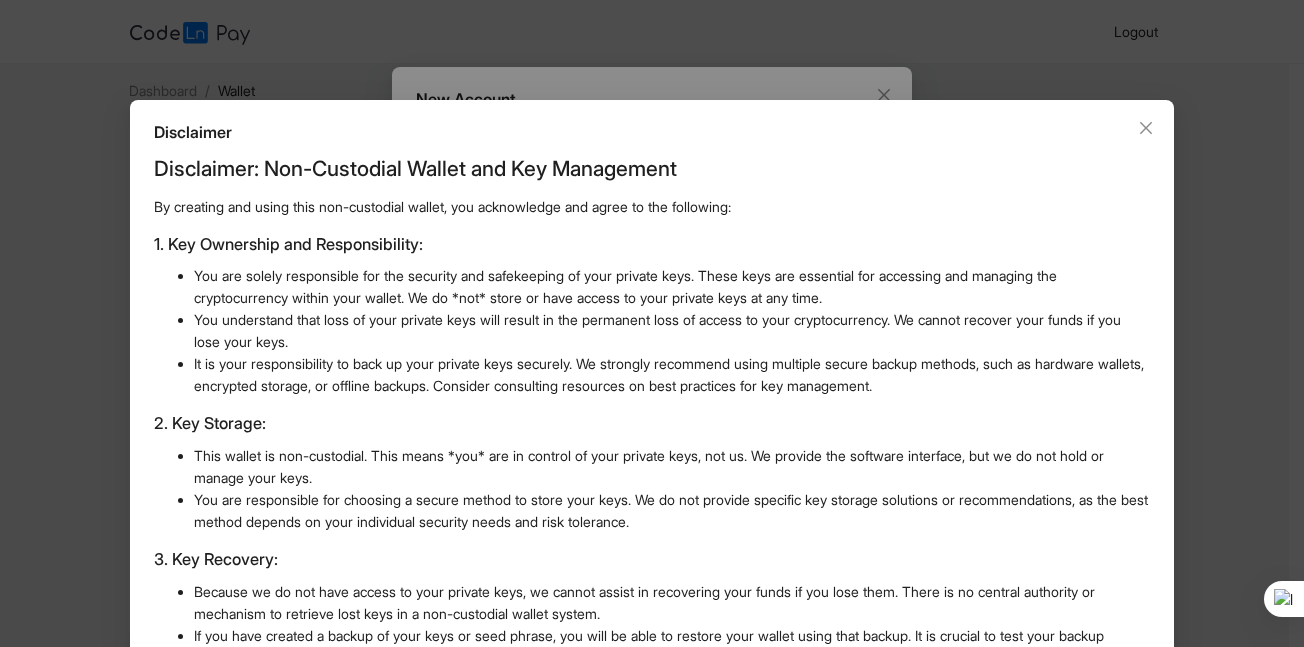 scroll, scrollTop: 553, scrollLeft: 0, axis: vertical 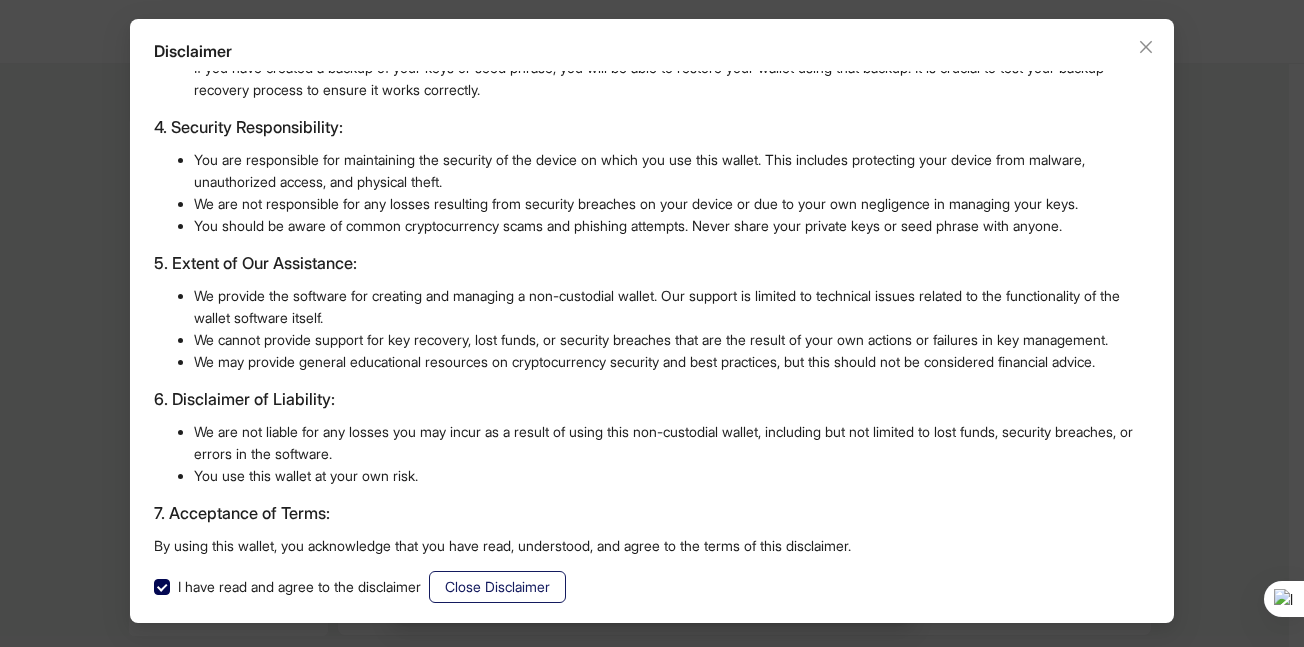 click on "Close Disclaimer" 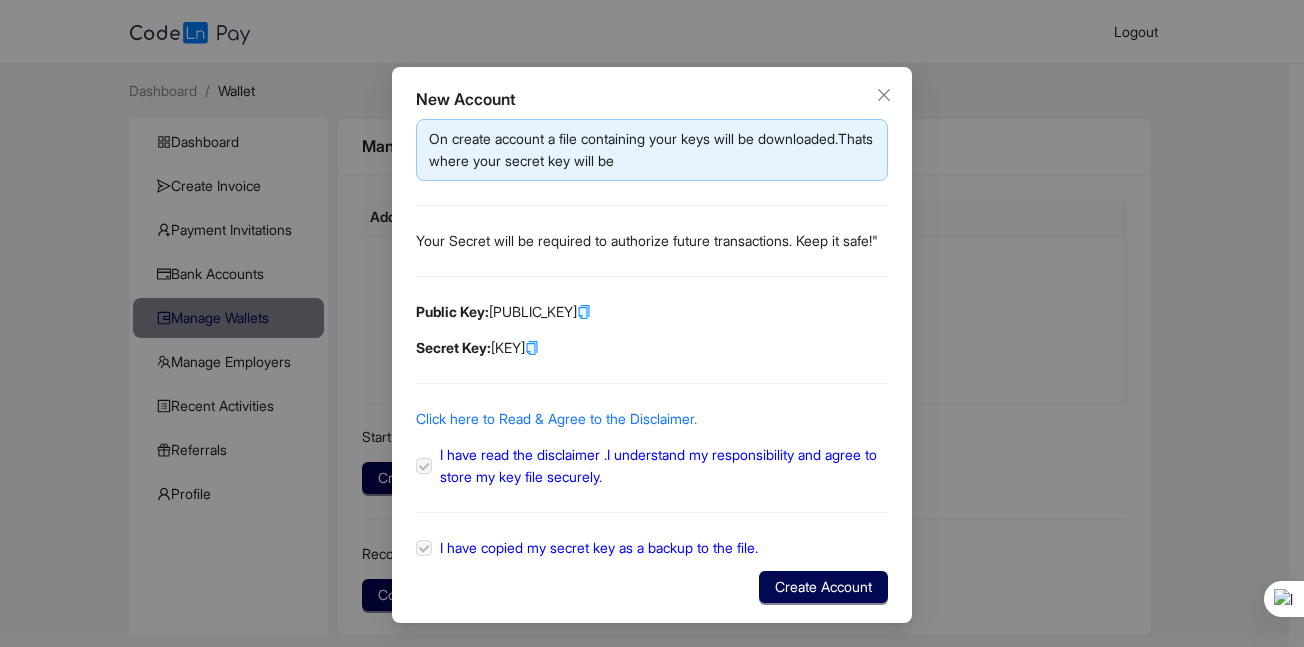 scroll, scrollTop: 0, scrollLeft: 0, axis: both 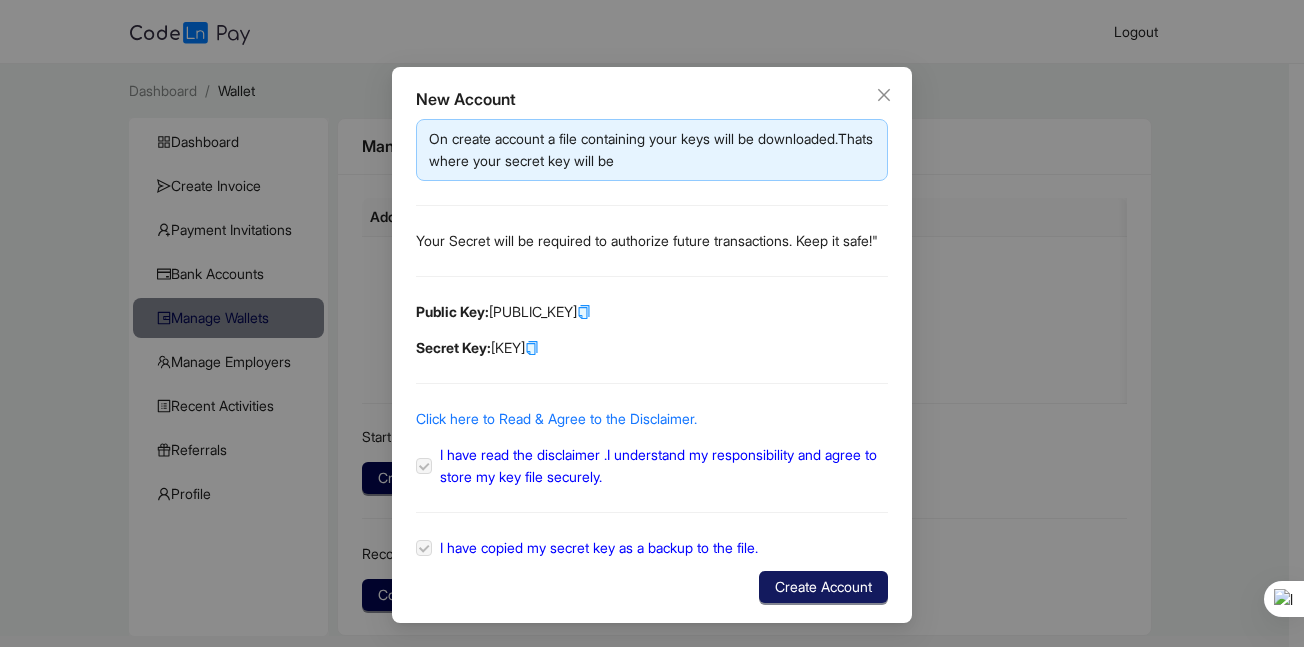 click on "Create Account" 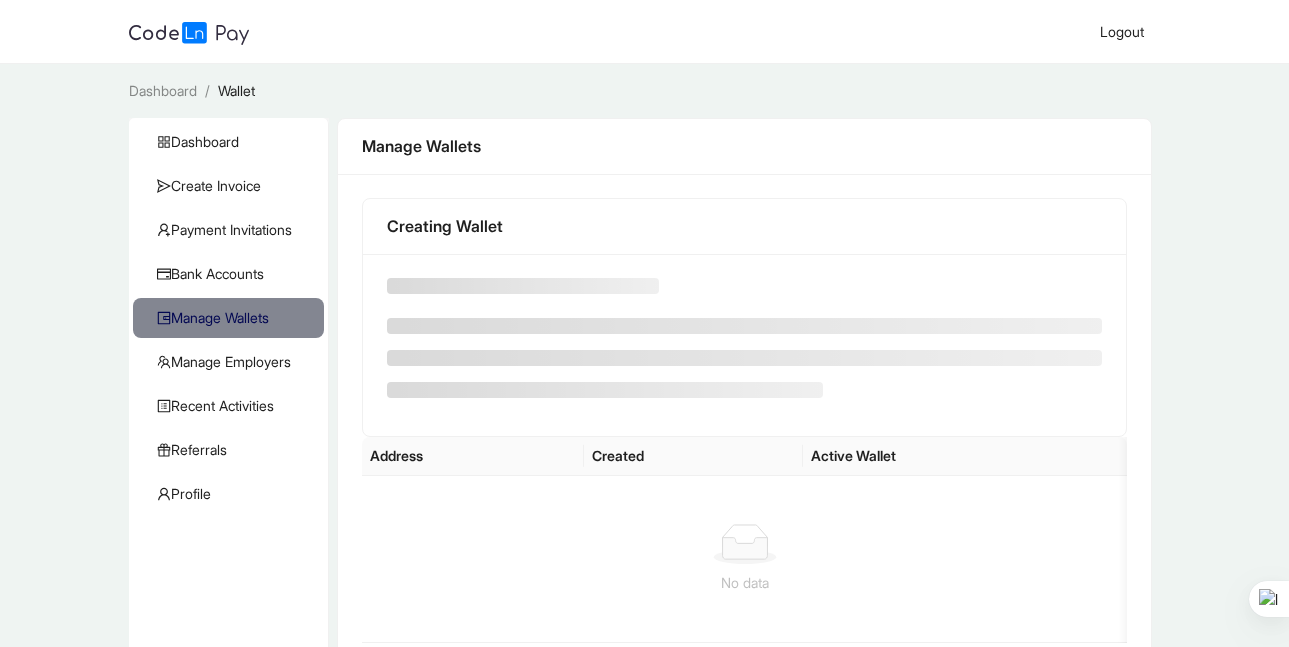 scroll, scrollTop: 0, scrollLeft: 0, axis: both 